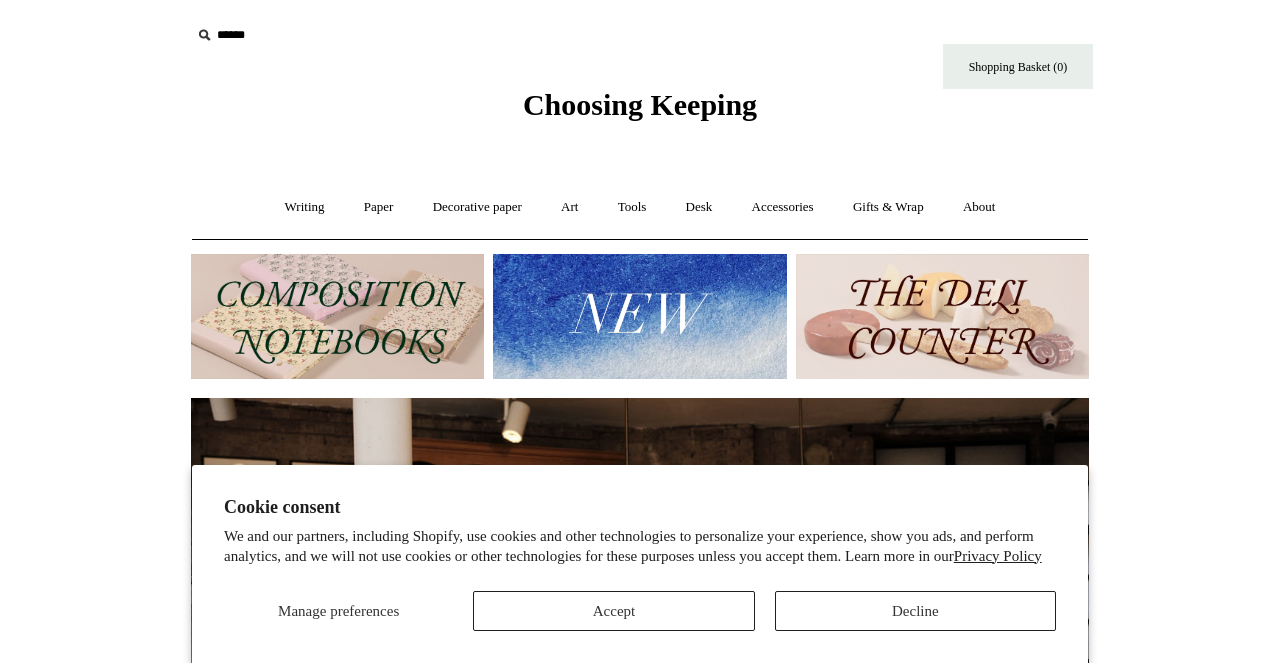 scroll, scrollTop: 0, scrollLeft: 0, axis: both 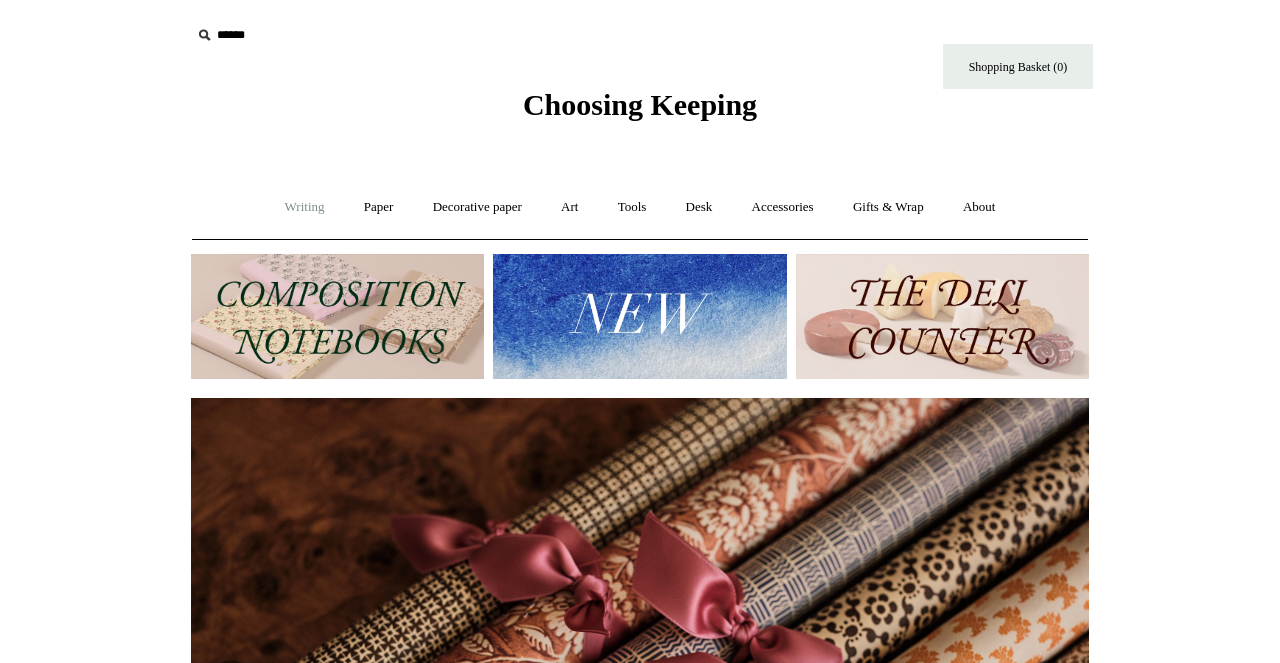 click on "Writing +" at bounding box center (305, 207) 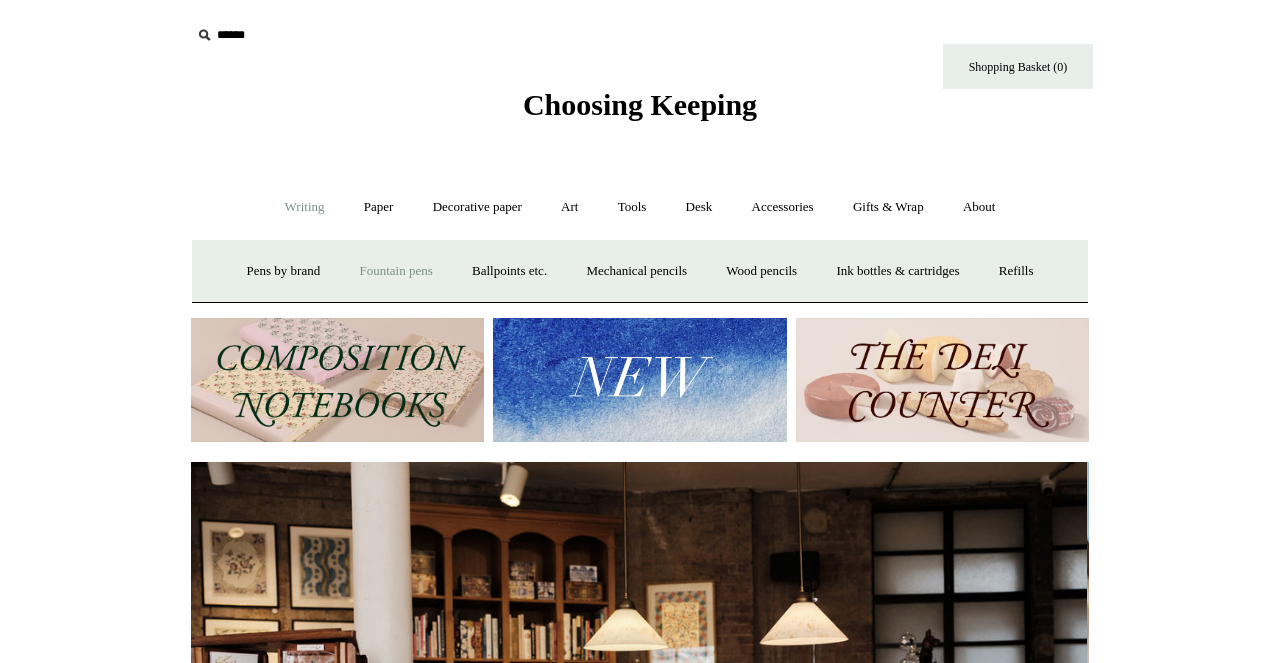 scroll, scrollTop: 0, scrollLeft: 0, axis: both 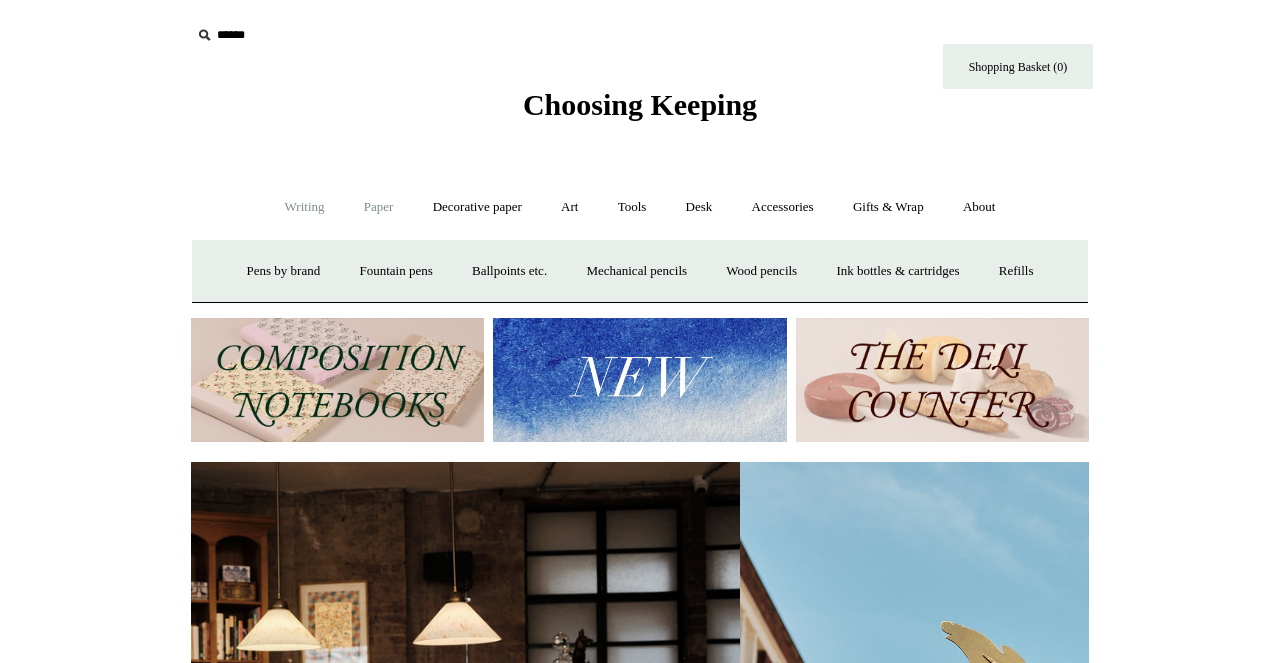 click on "Paper +" at bounding box center (379, 207) 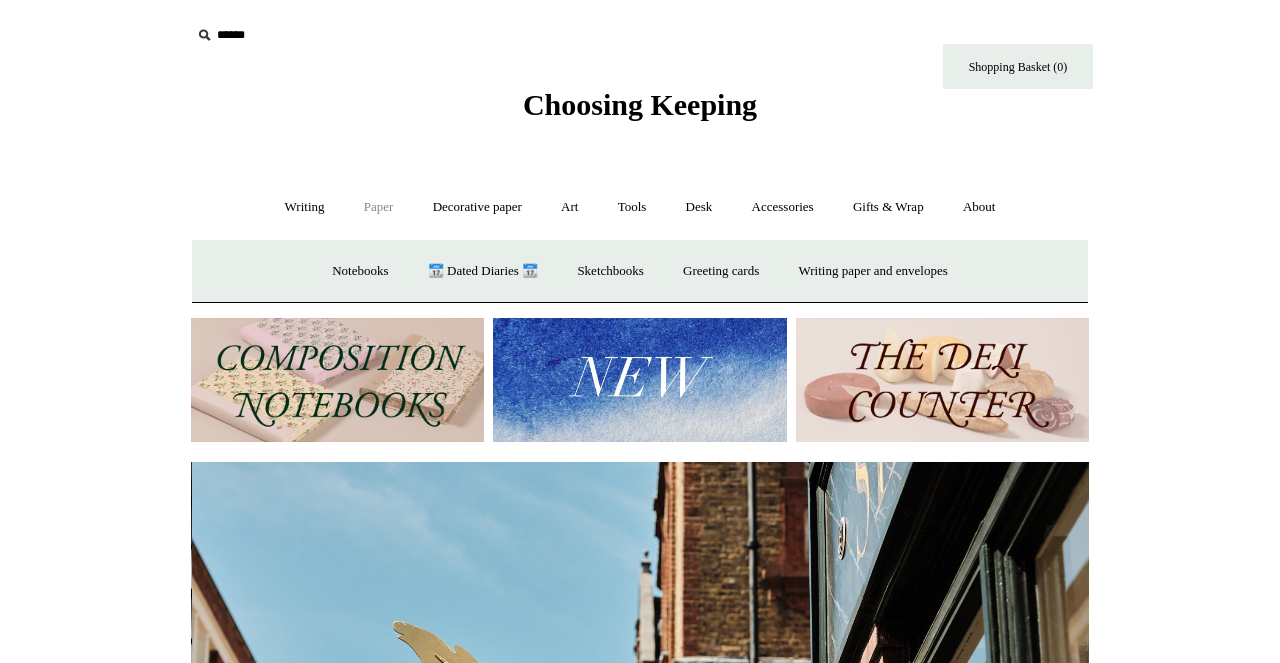 scroll, scrollTop: 0, scrollLeft: 898, axis: horizontal 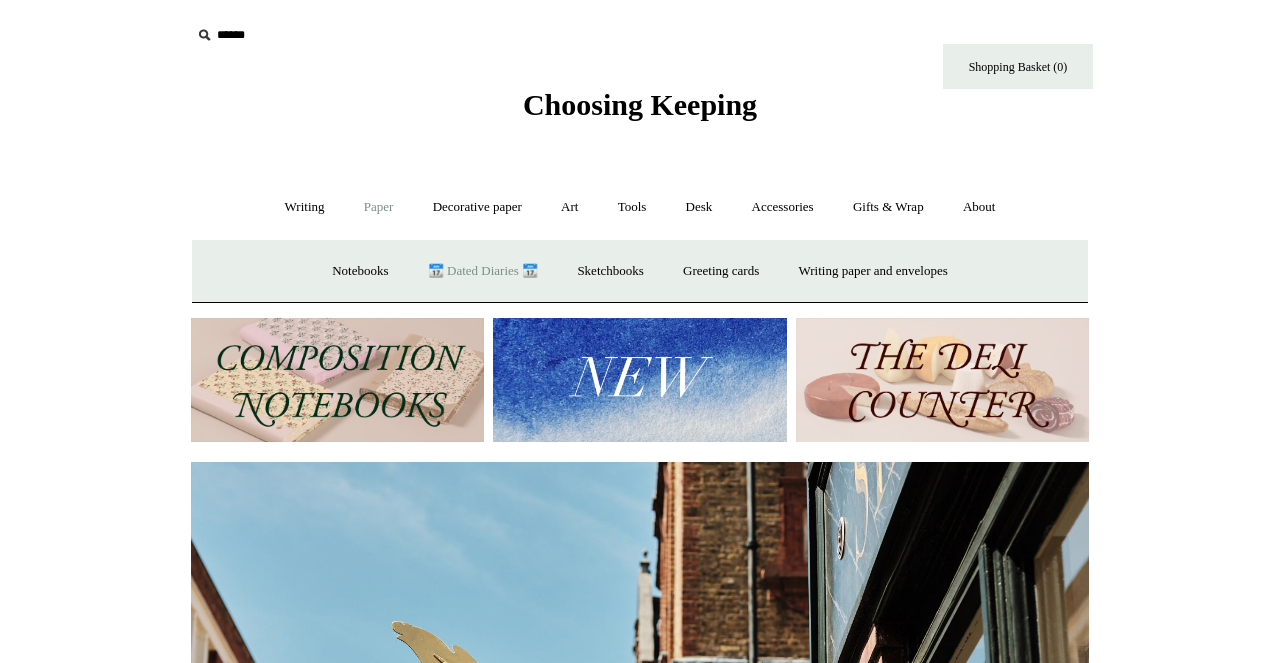 click on "📆 Dated Diaries 📆" at bounding box center [483, 271] 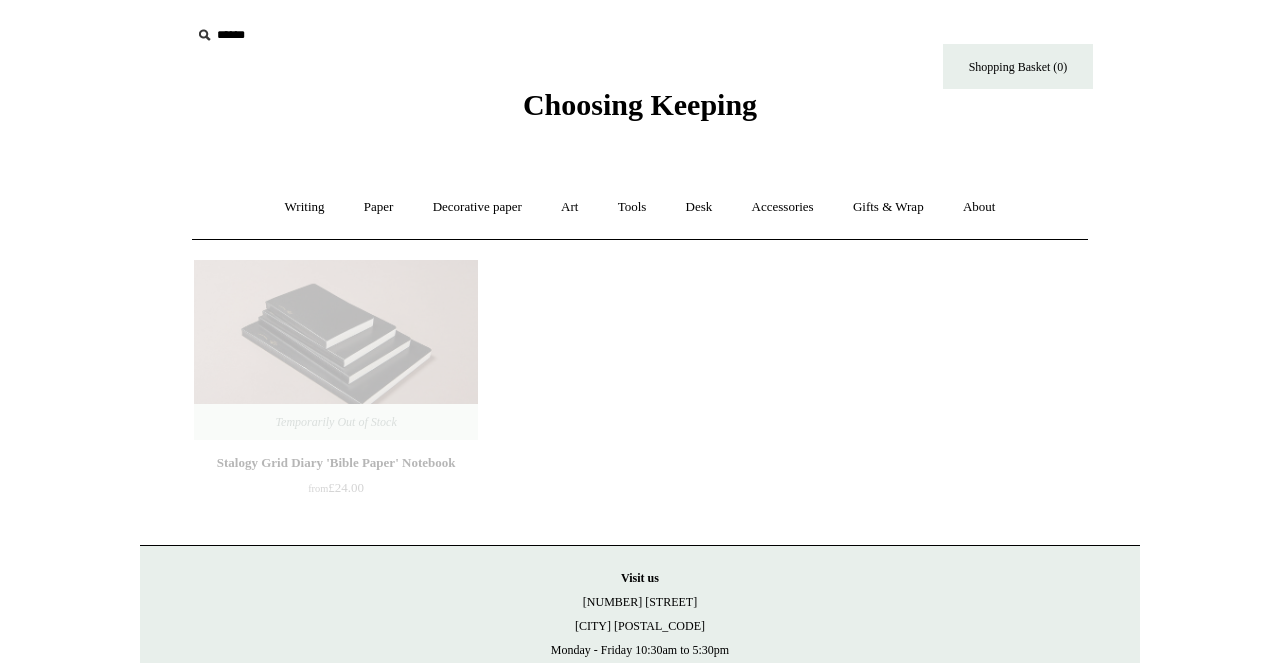 scroll, scrollTop: 0, scrollLeft: 0, axis: both 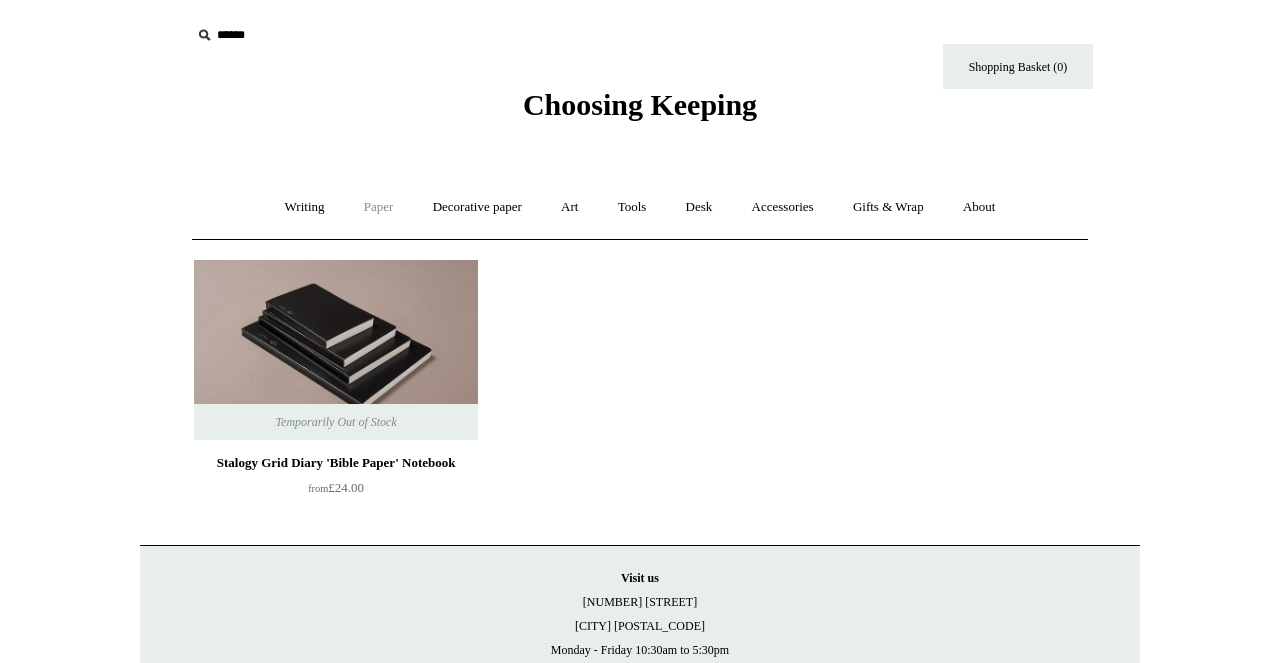 click on "Paper +" at bounding box center [379, 207] 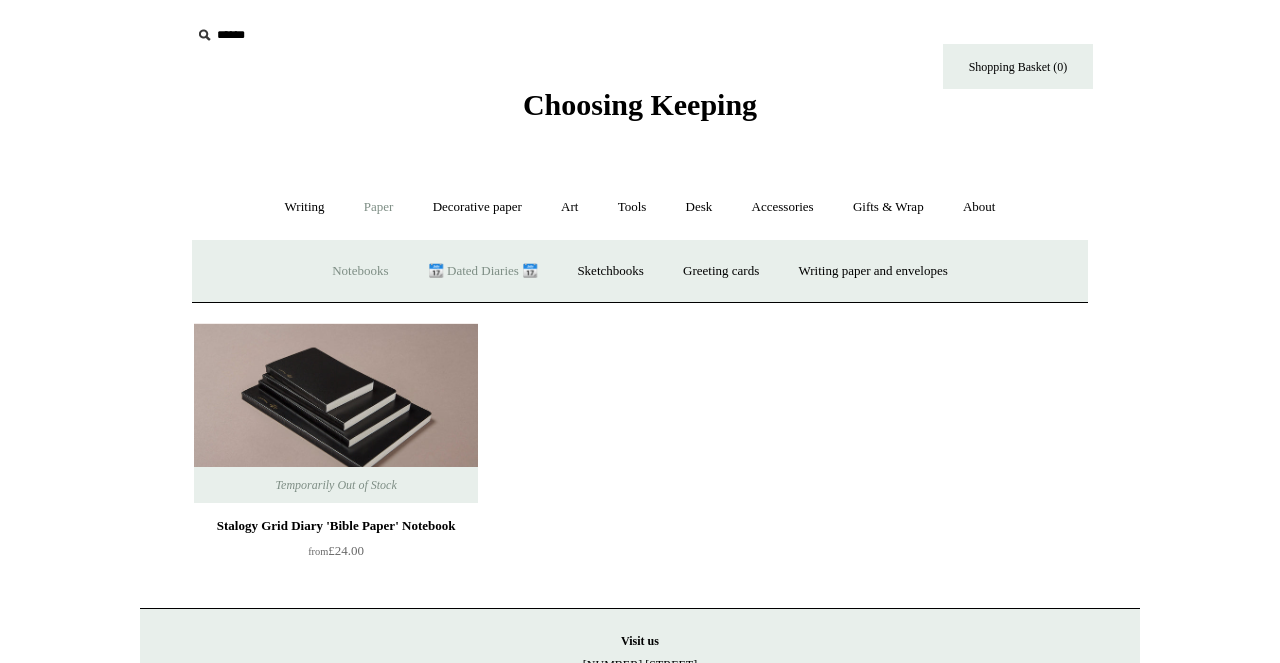 click on "Notebooks +" at bounding box center [360, 271] 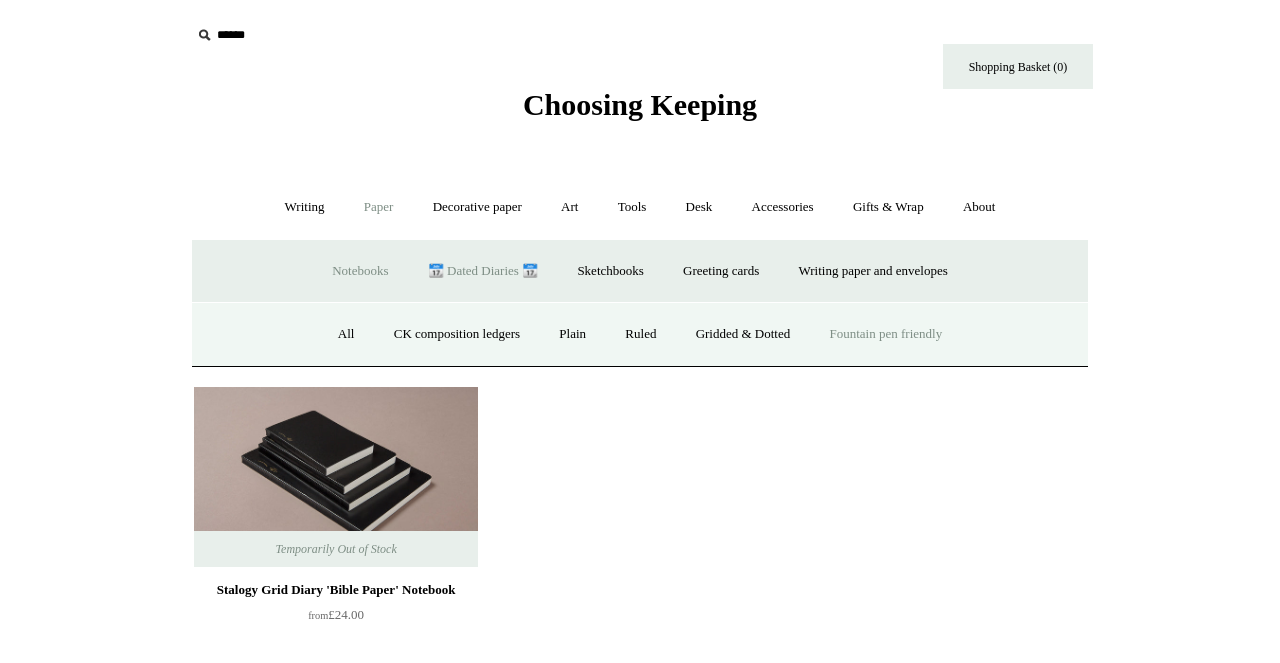 click on "Fountain pen friendly" at bounding box center (886, 334) 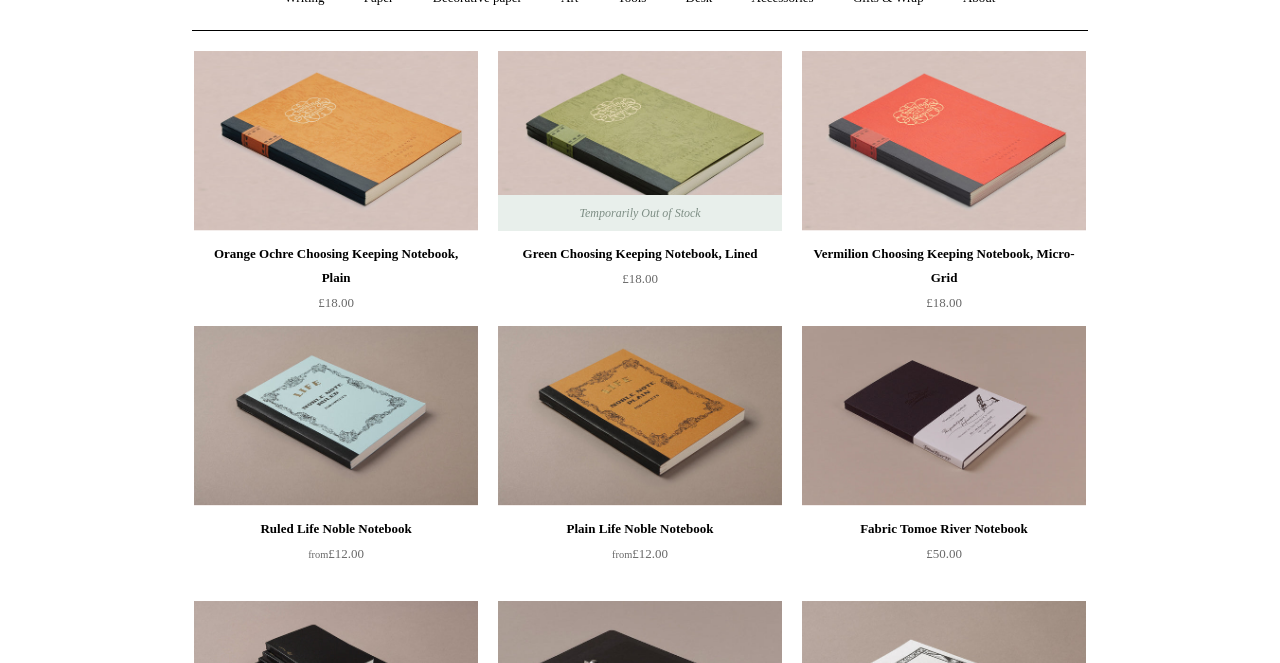 scroll, scrollTop: 210, scrollLeft: 0, axis: vertical 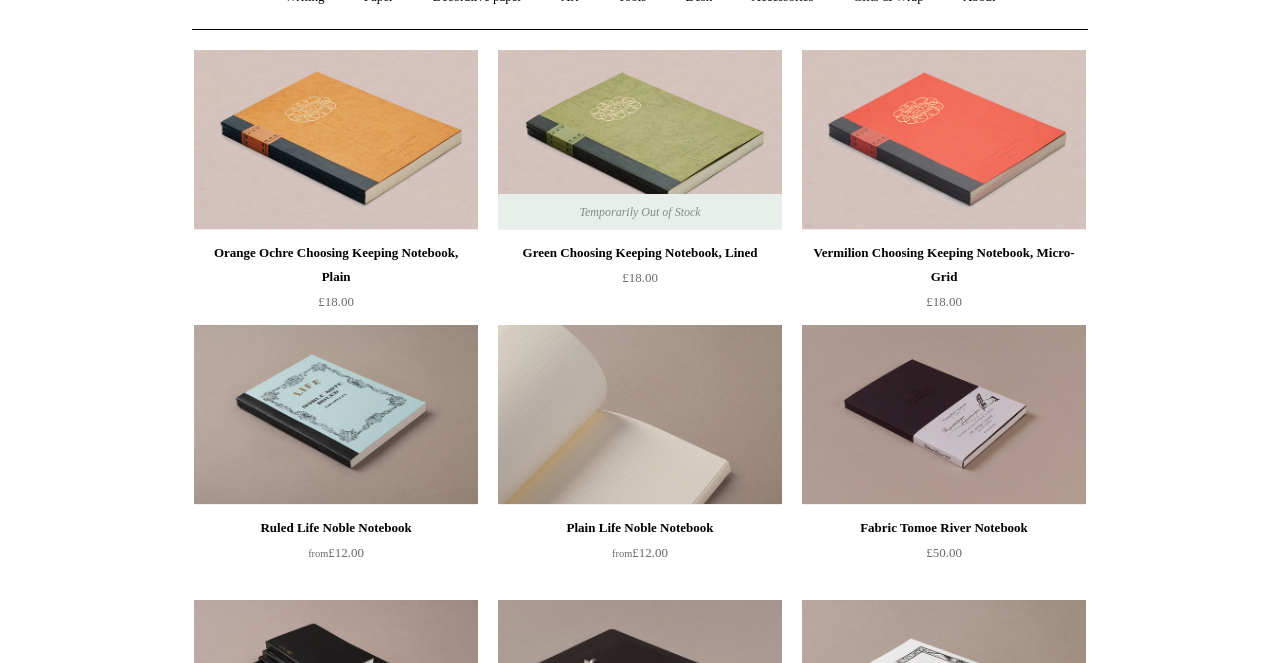 click at bounding box center [640, 415] 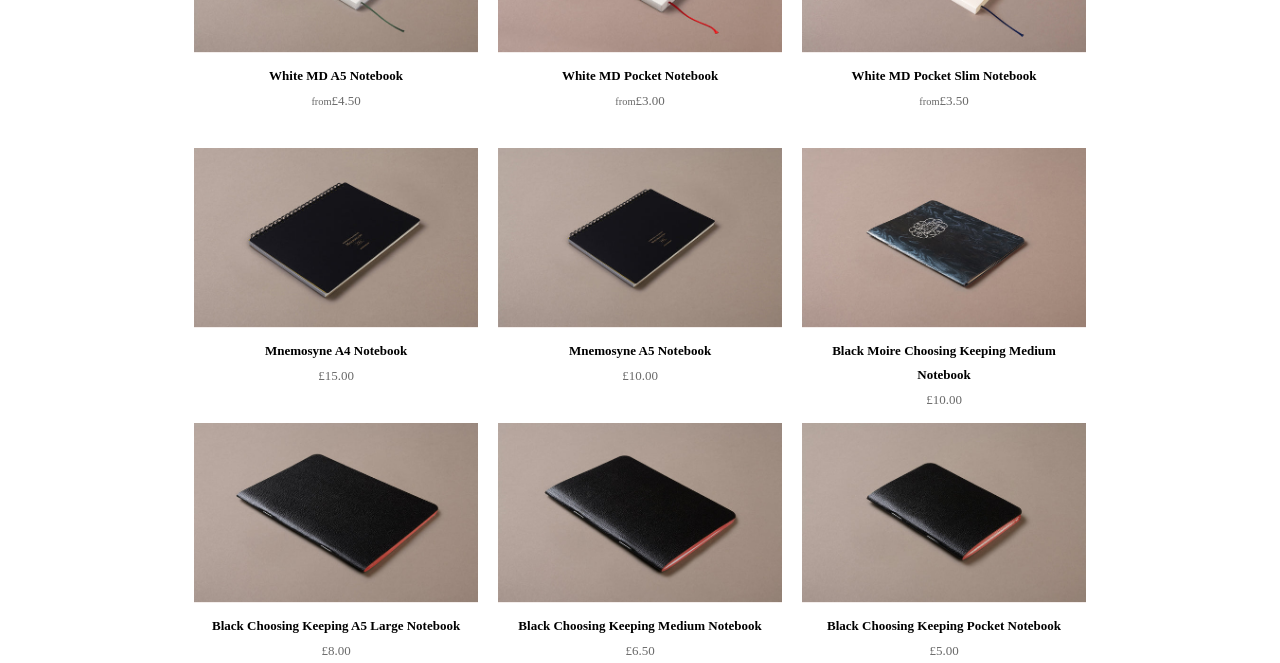 scroll, scrollTop: 1213, scrollLeft: 0, axis: vertical 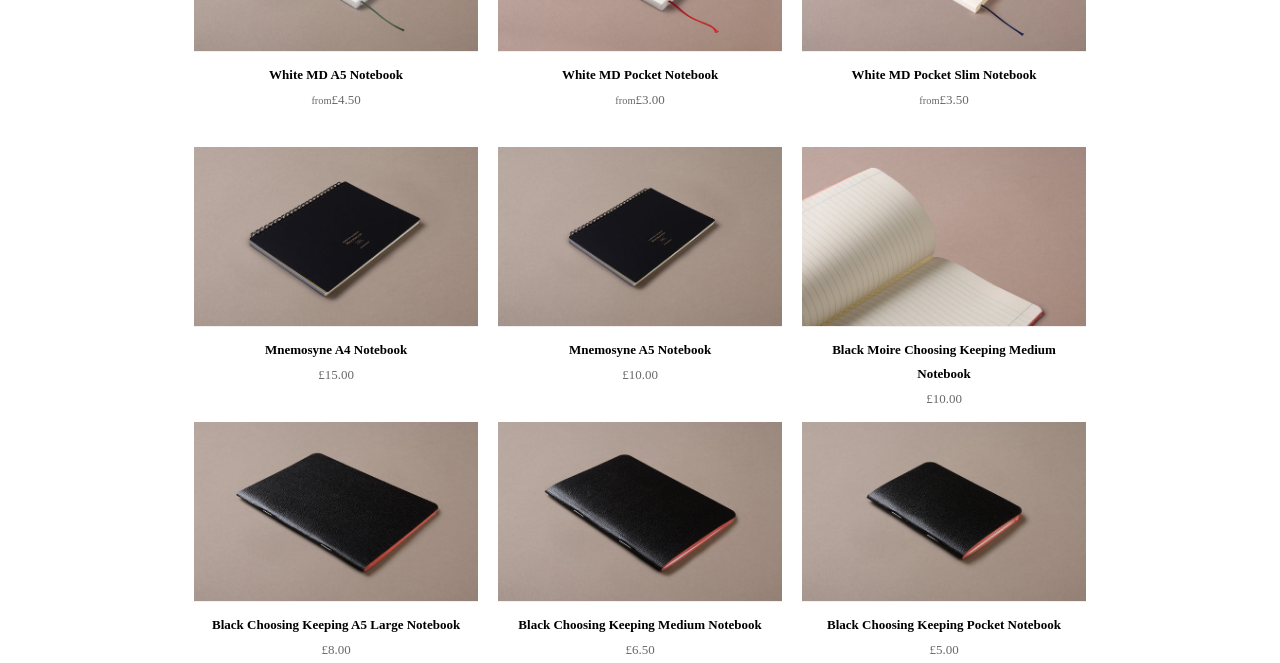 click at bounding box center [944, 237] 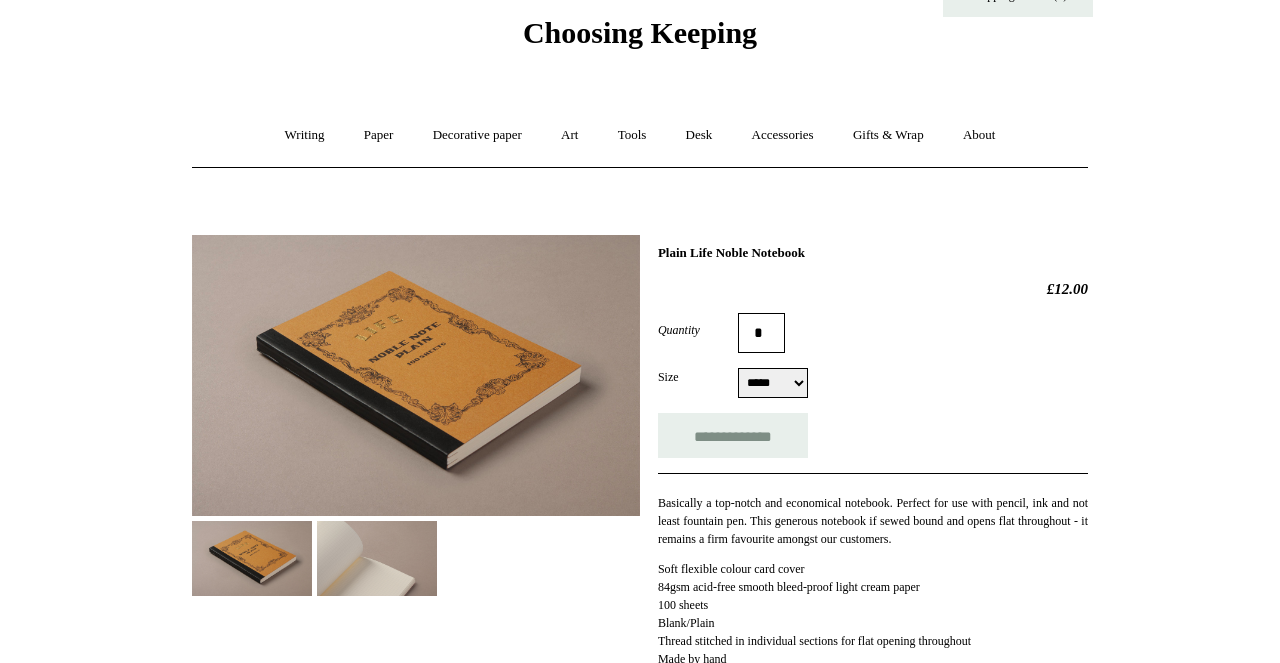 scroll, scrollTop: 77, scrollLeft: 0, axis: vertical 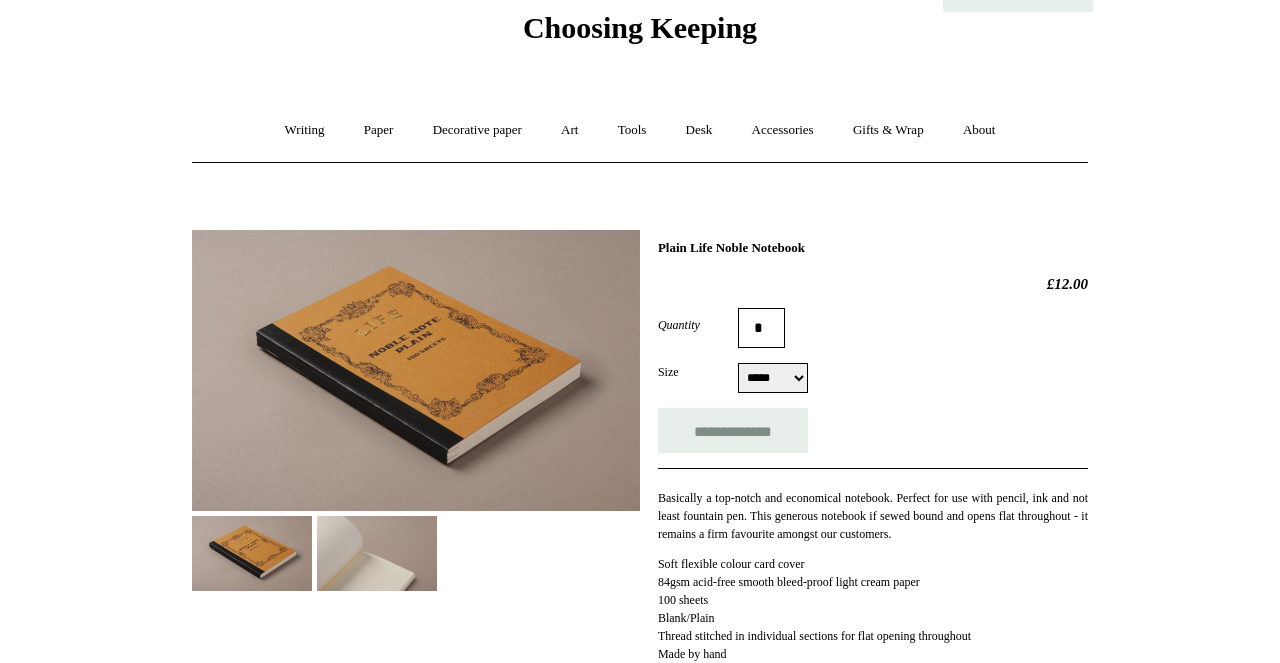 click at bounding box center [377, 553] 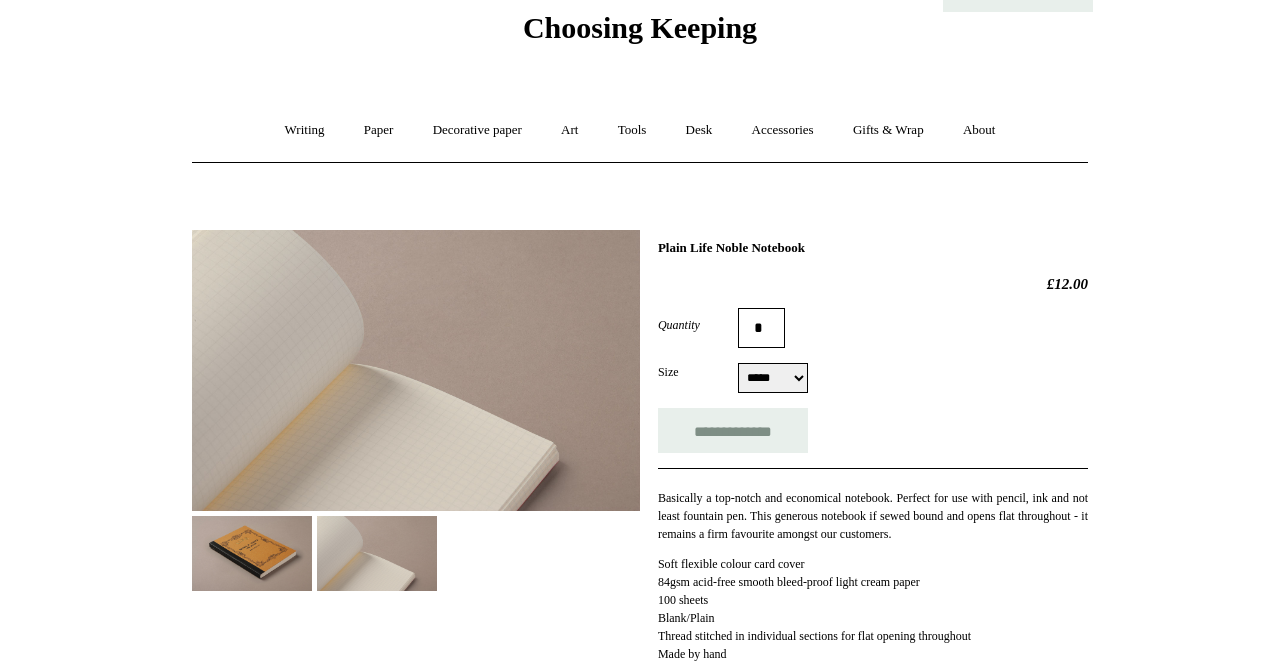 click at bounding box center [252, 553] 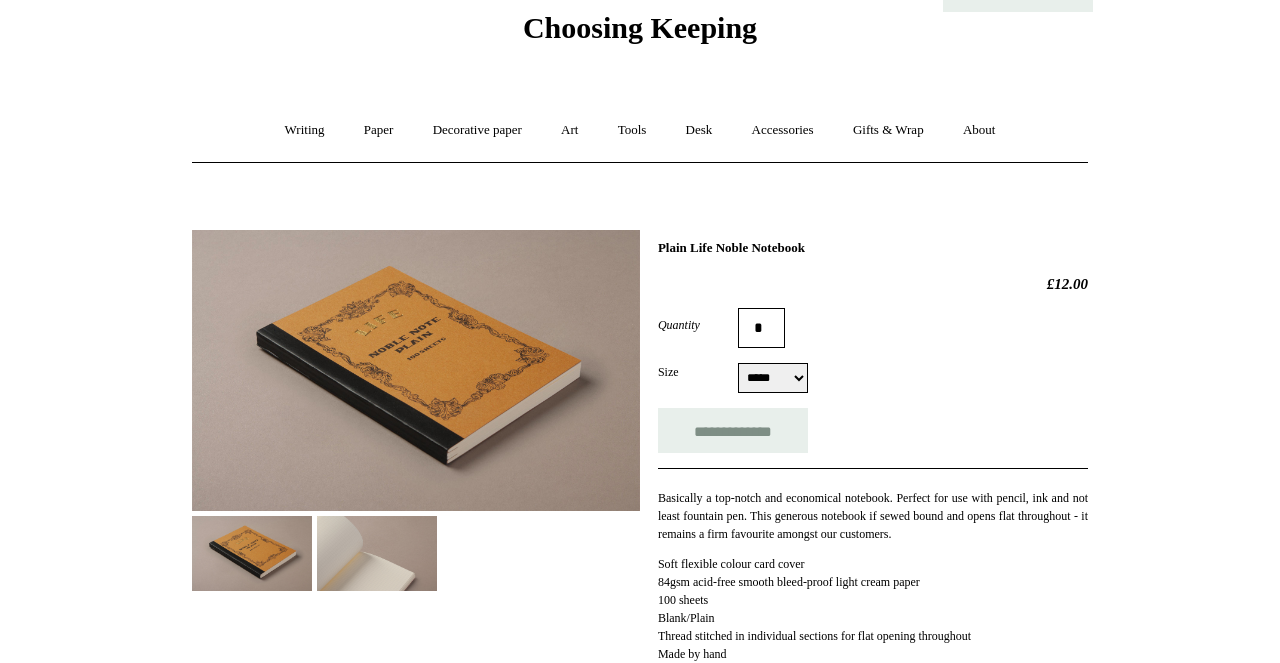 click at bounding box center [377, 553] 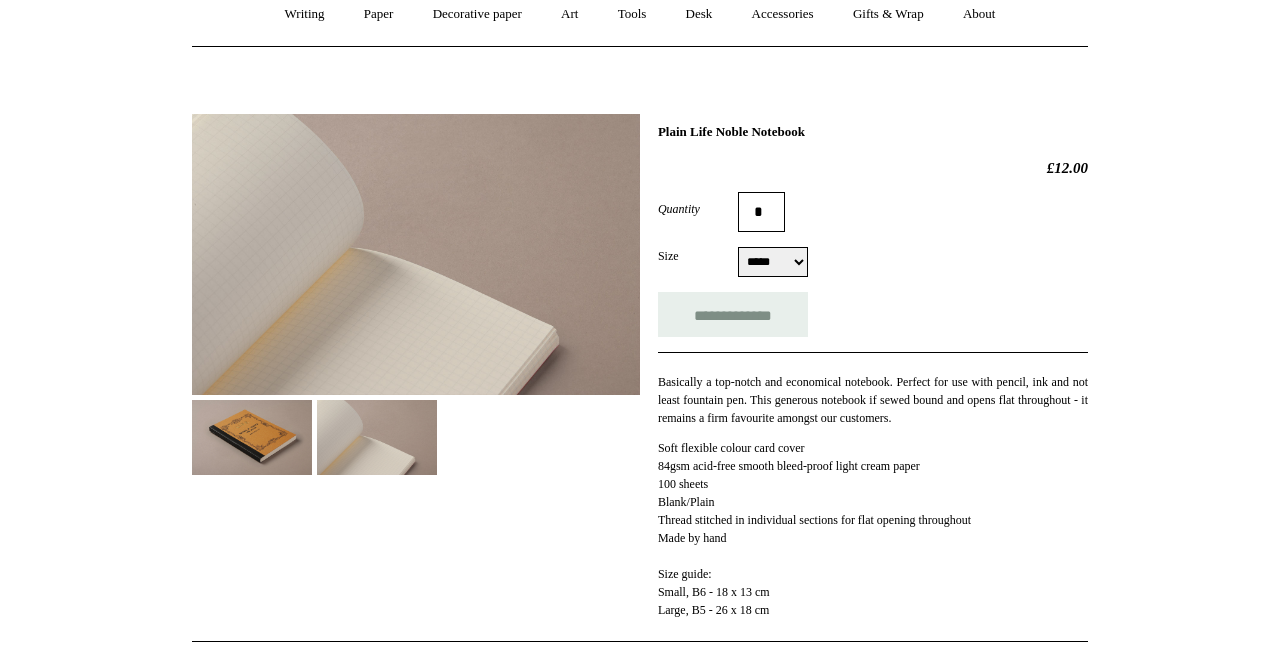 scroll, scrollTop: 196, scrollLeft: 0, axis: vertical 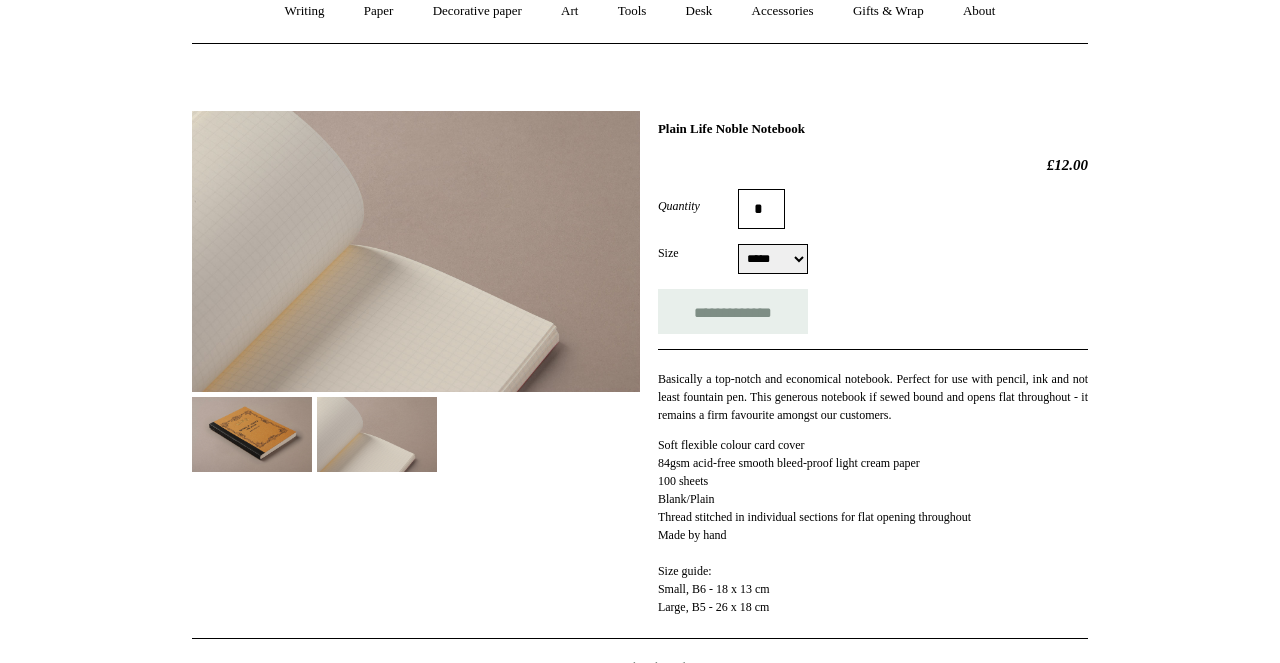 click at bounding box center [252, 434] 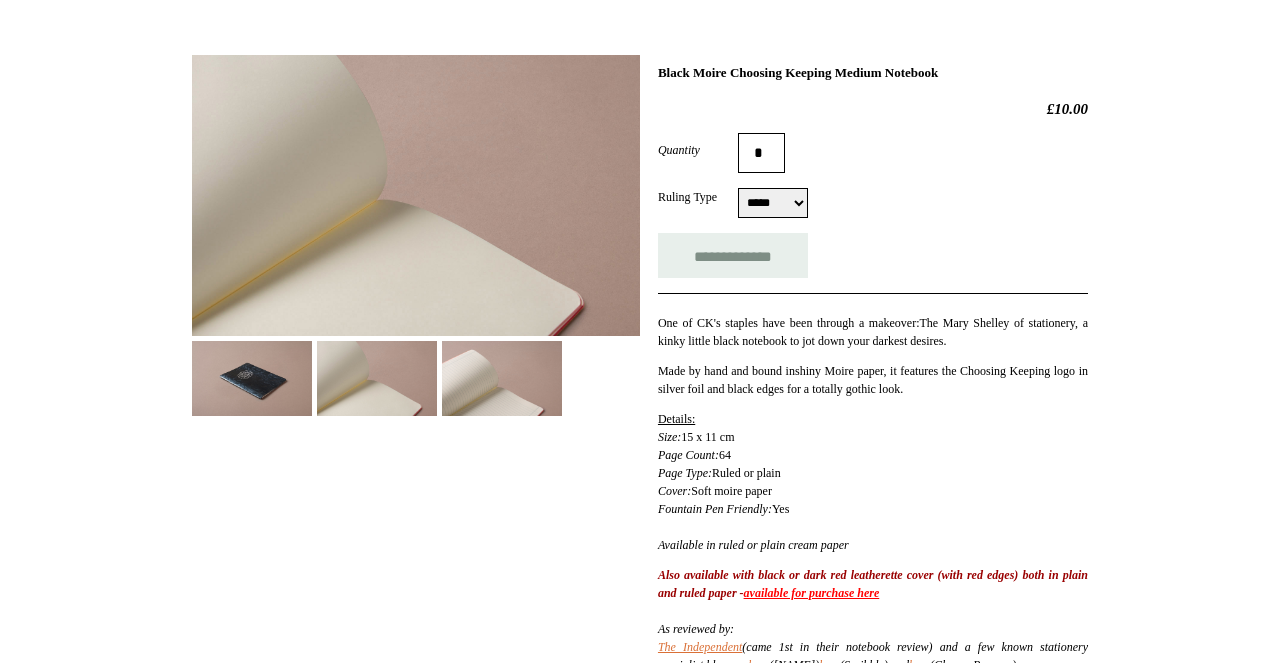 scroll, scrollTop: 257, scrollLeft: 0, axis: vertical 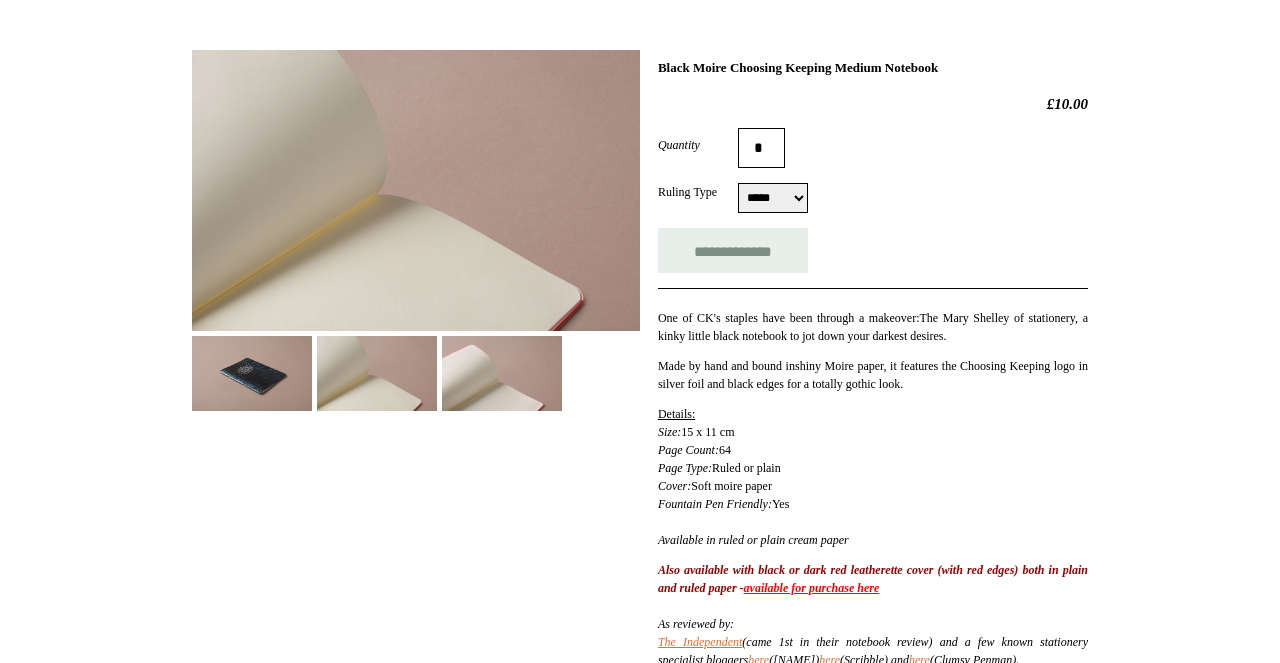 click at bounding box center [252, 373] 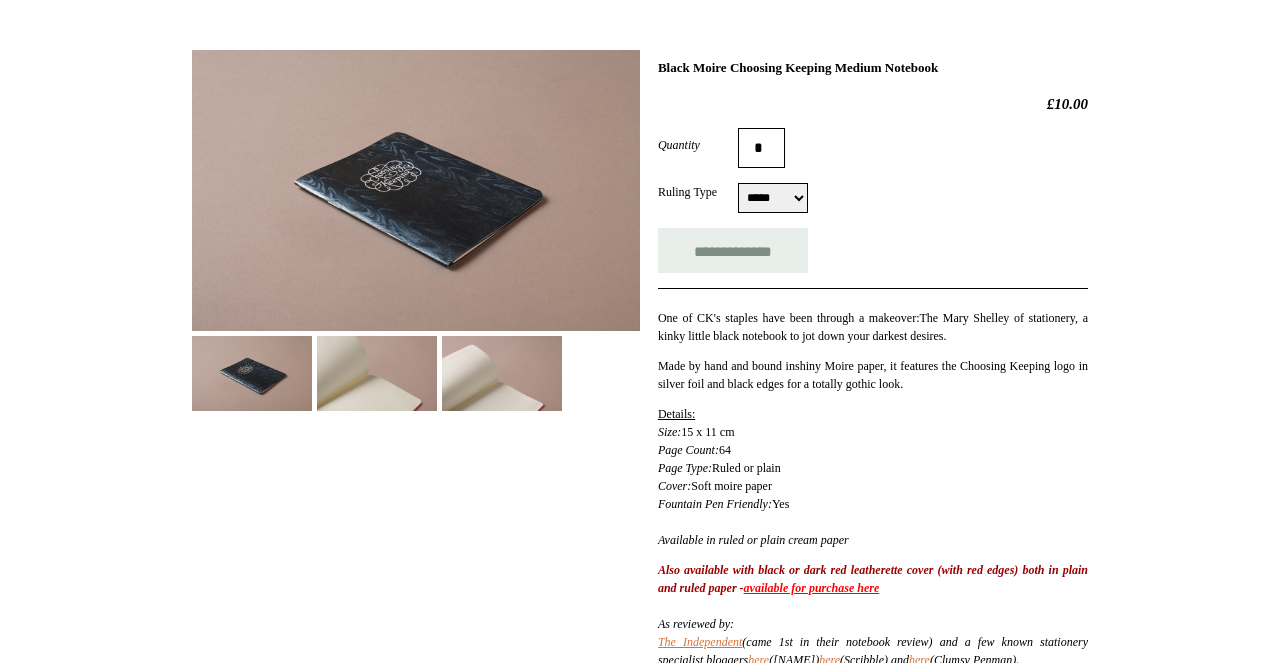 click on "available for purchase here" at bounding box center (812, 588) 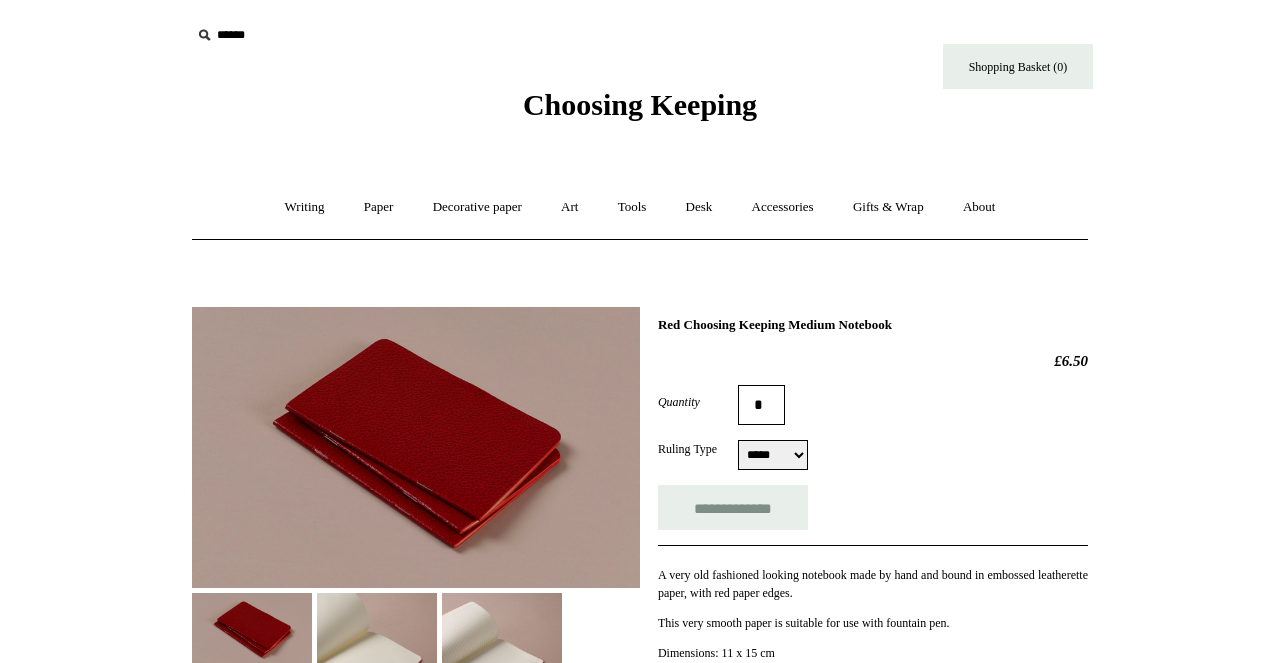 scroll, scrollTop: 0, scrollLeft: 0, axis: both 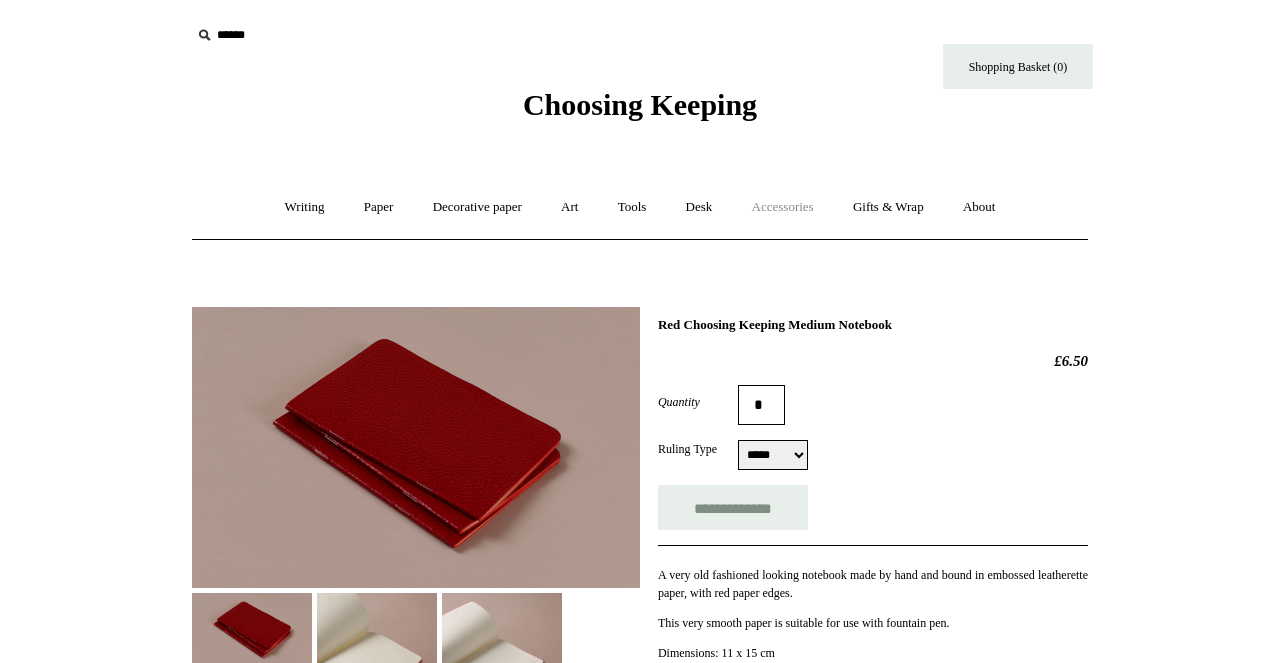 click on "Accessories +" at bounding box center [783, 207] 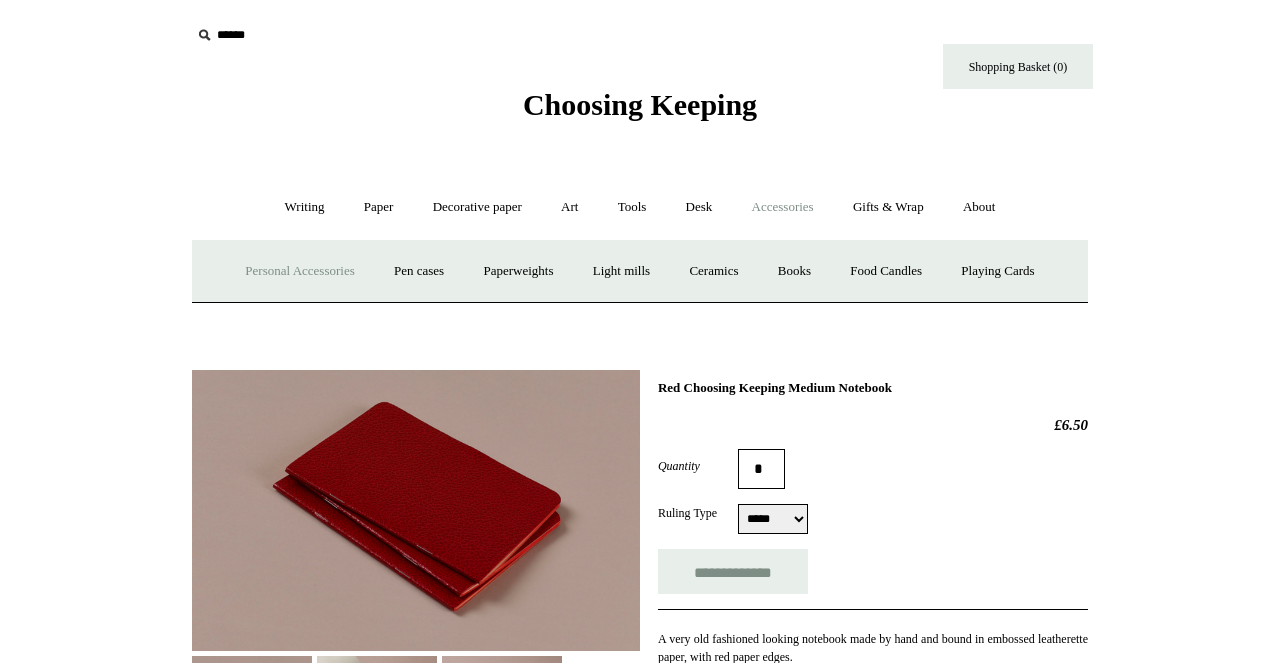 click on "Personal Accessories +" at bounding box center (299, 271) 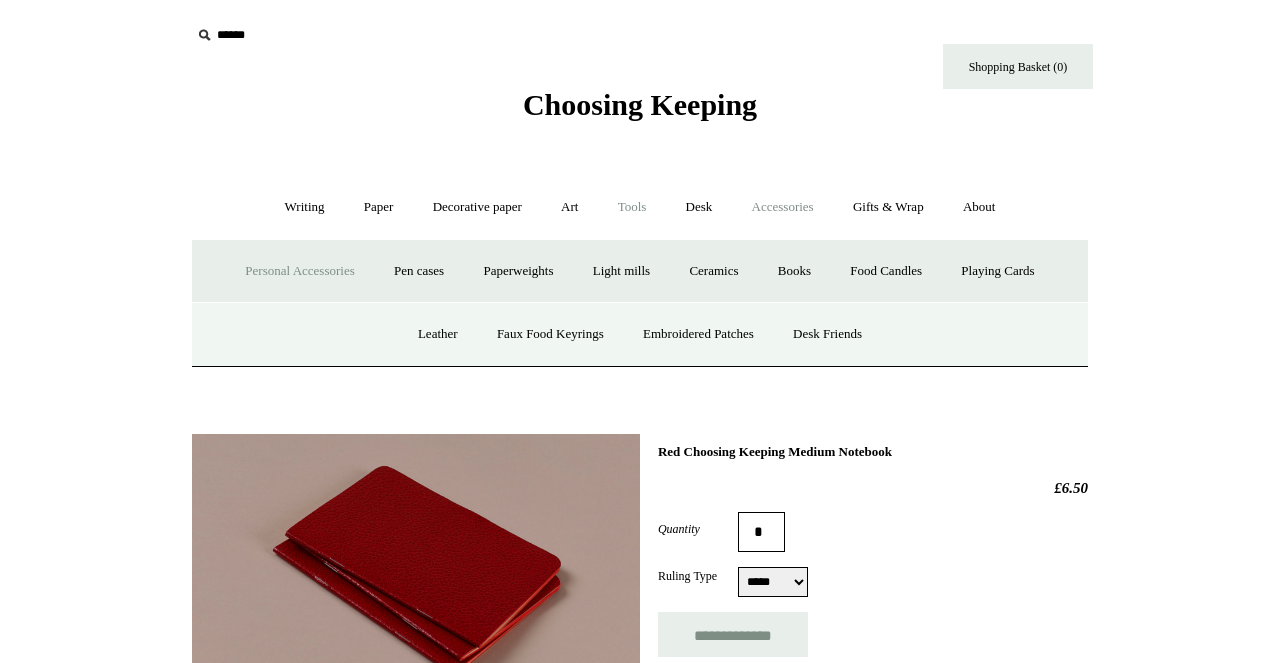 click on "Tools +" at bounding box center [632, 207] 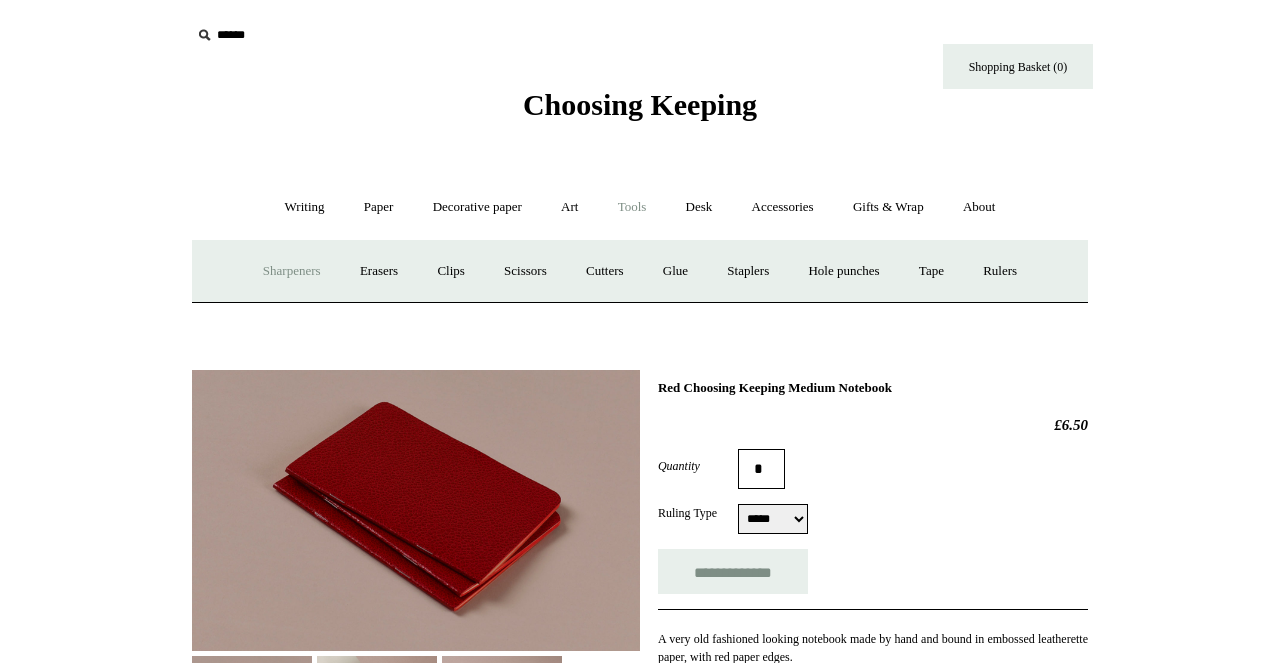 click on "Sharpeners" at bounding box center (292, 271) 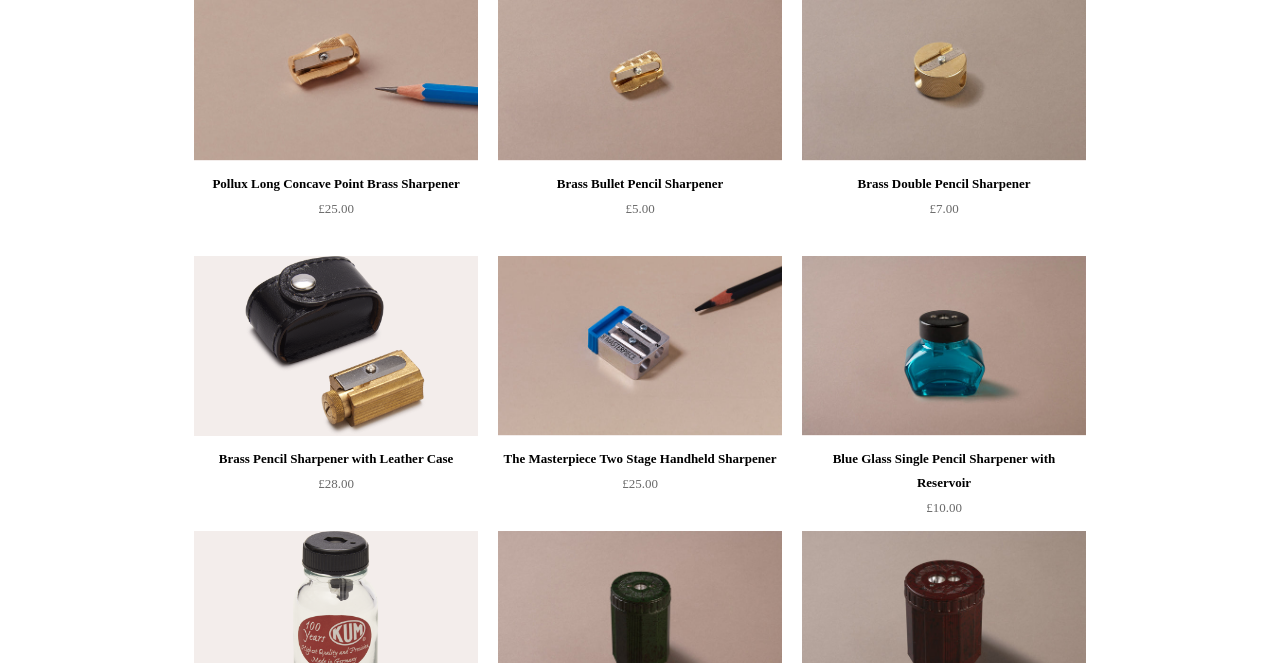 scroll, scrollTop: 305, scrollLeft: 0, axis: vertical 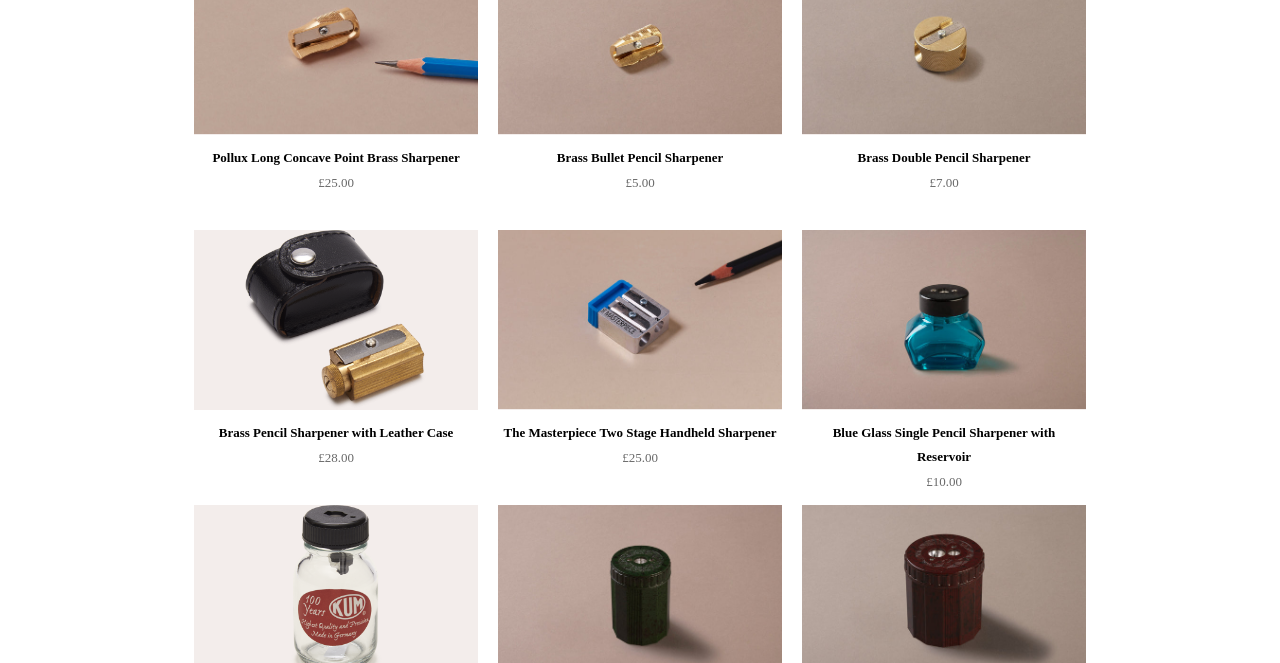 click at bounding box center (944, 320) 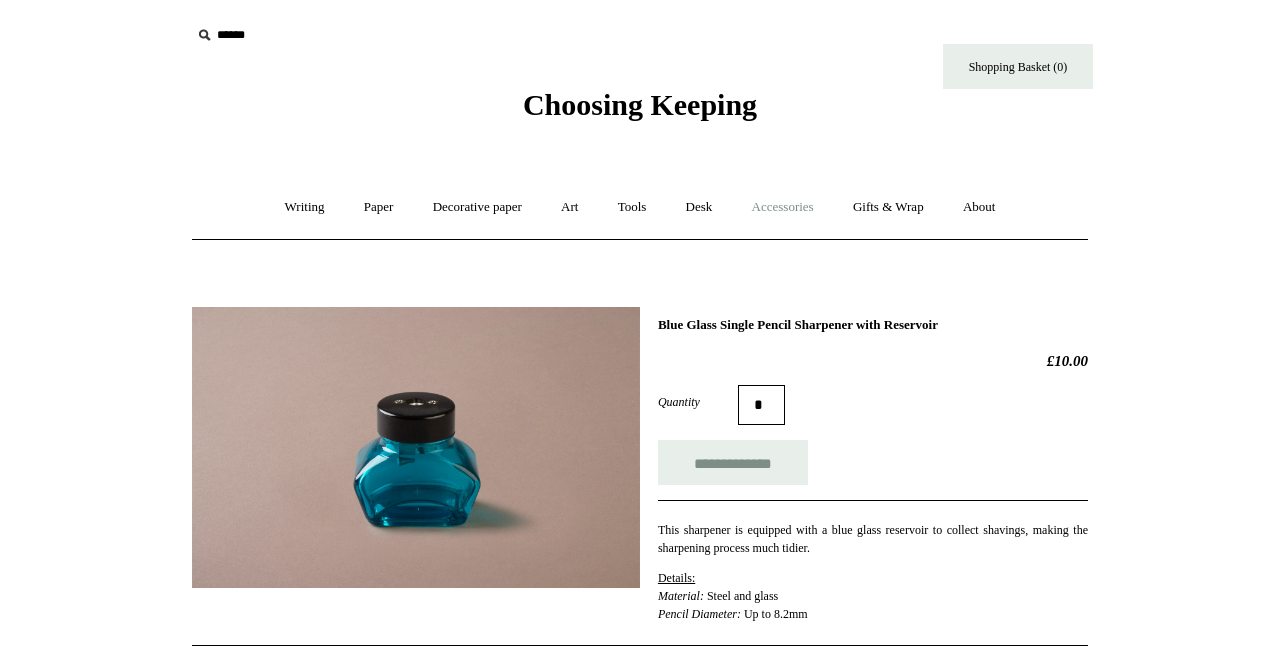 scroll, scrollTop: 0, scrollLeft: 0, axis: both 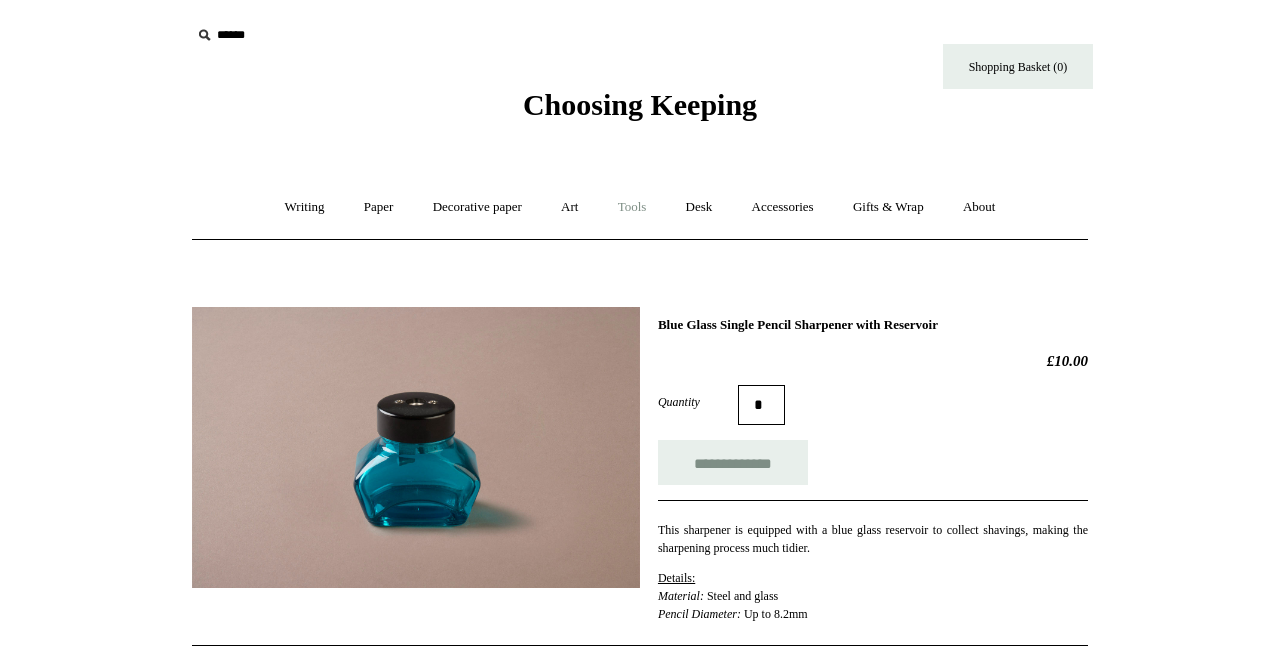 click on "Tools +" at bounding box center [632, 207] 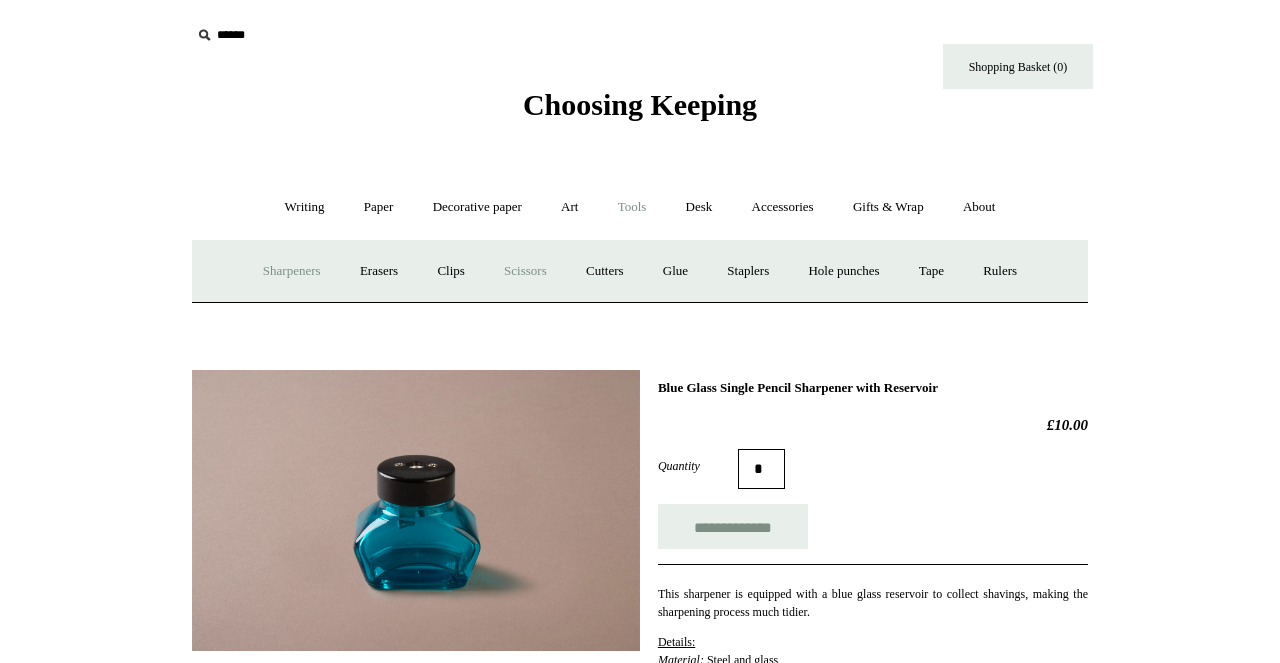 click on "Scissors" at bounding box center [525, 271] 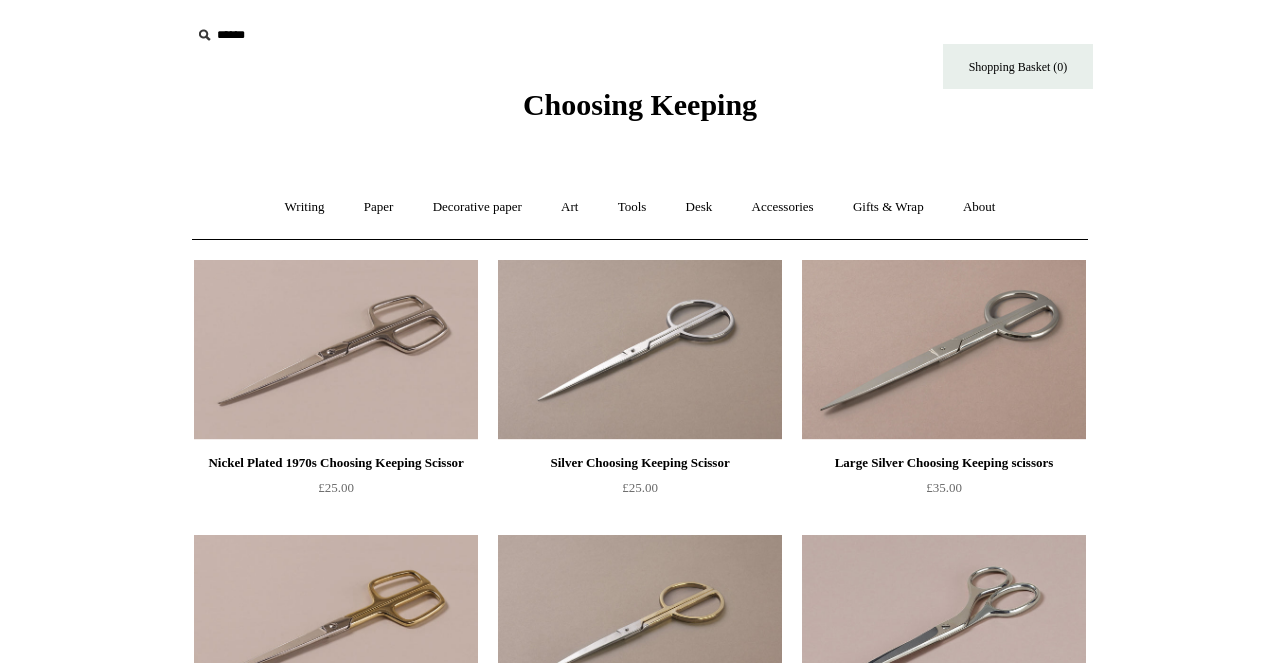 scroll, scrollTop: 0, scrollLeft: 0, axis: both 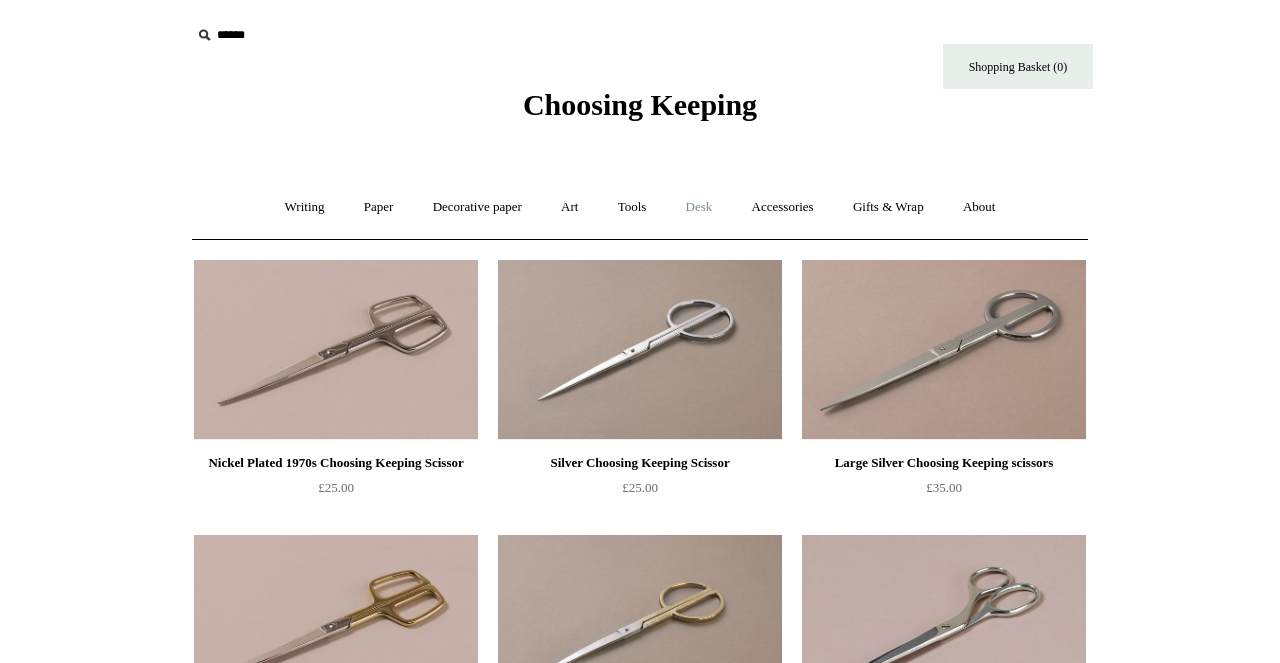 click on "Desk +" at bounding box center [699, 207] 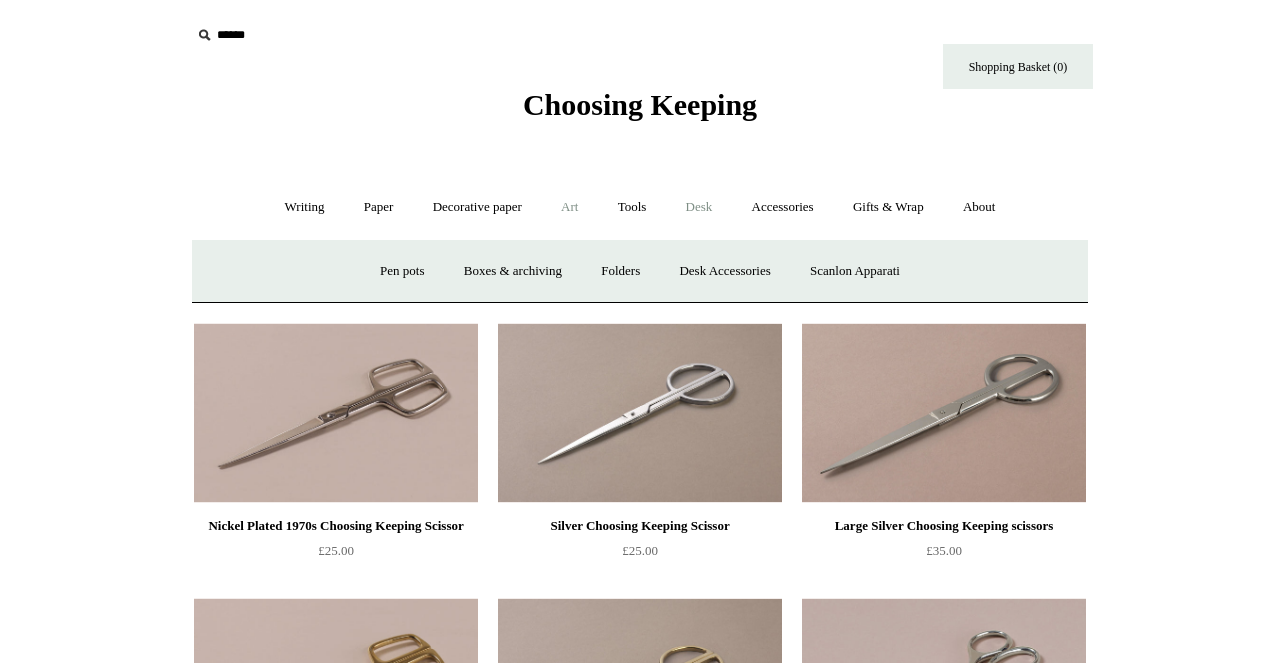click on "Art +" at bounding box center [569, 207] 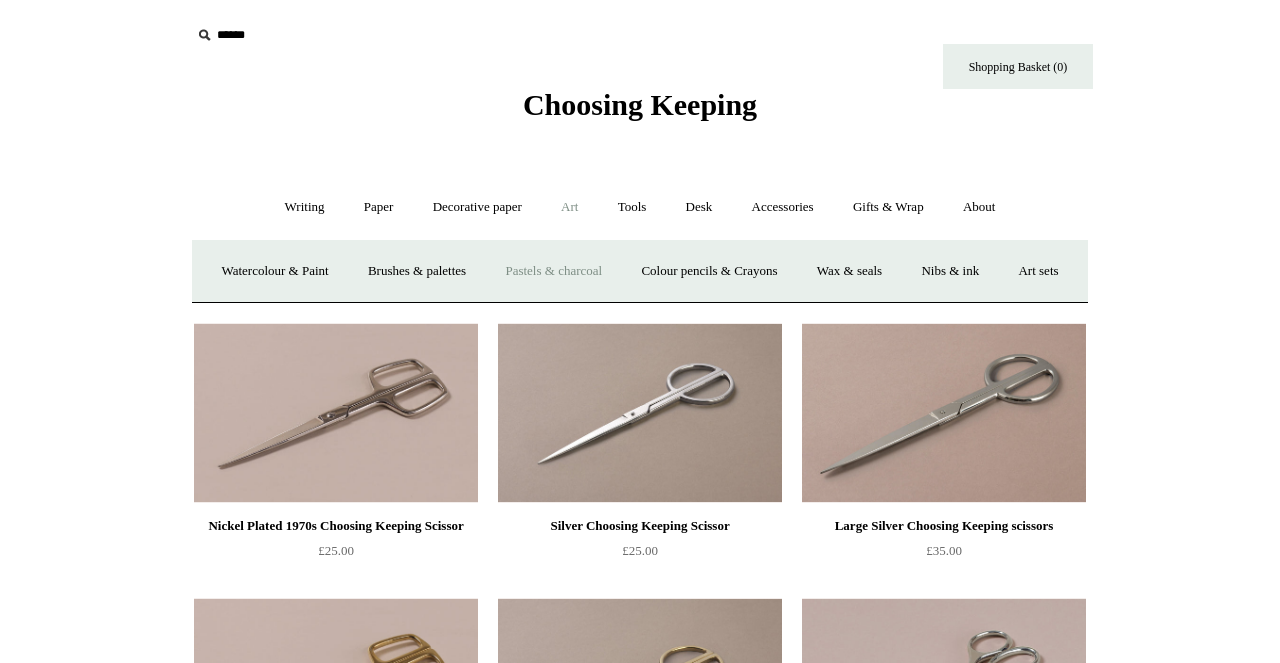 click on "Pastels & charcoal" at bounding box center (553, 271) 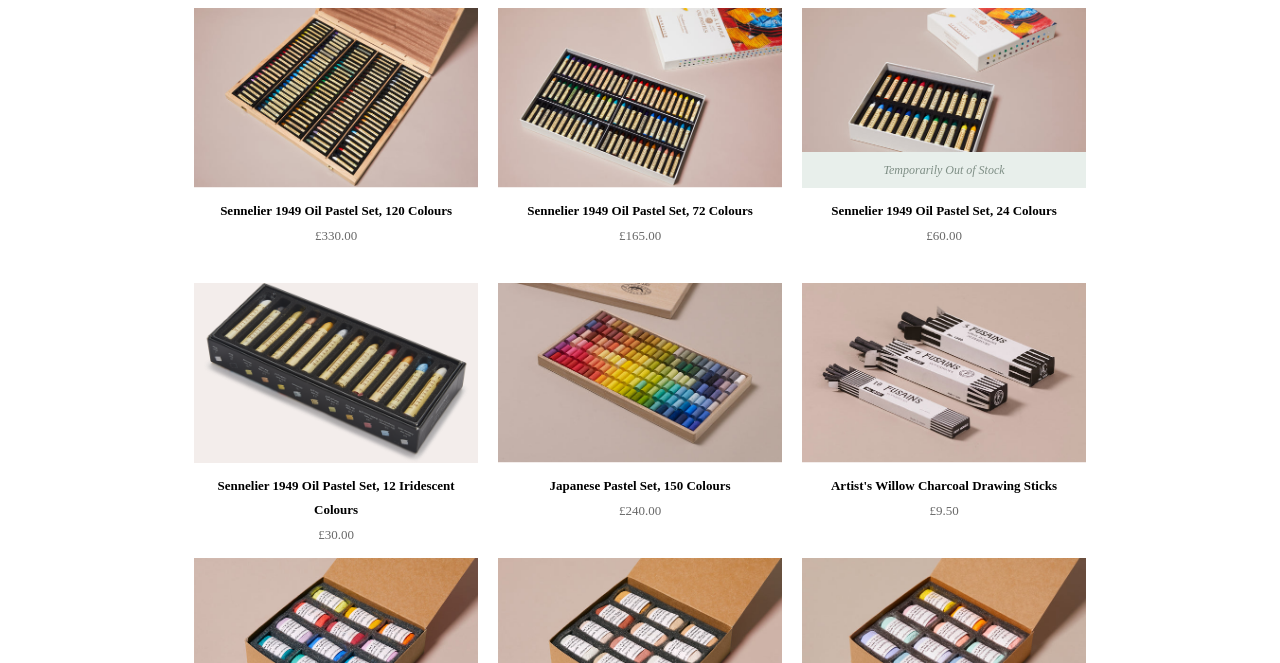 scroll, scrollTop: 258, scrollLeft: 0, axis: vertical 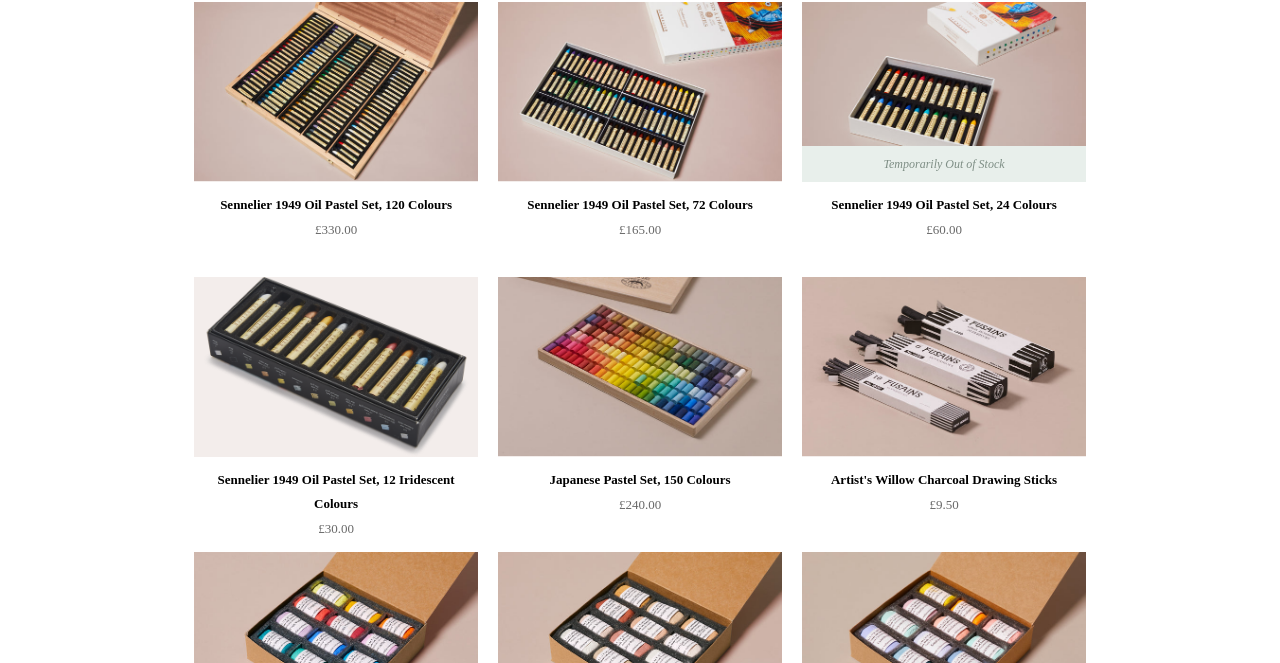 click at bounding box center (336, 367) 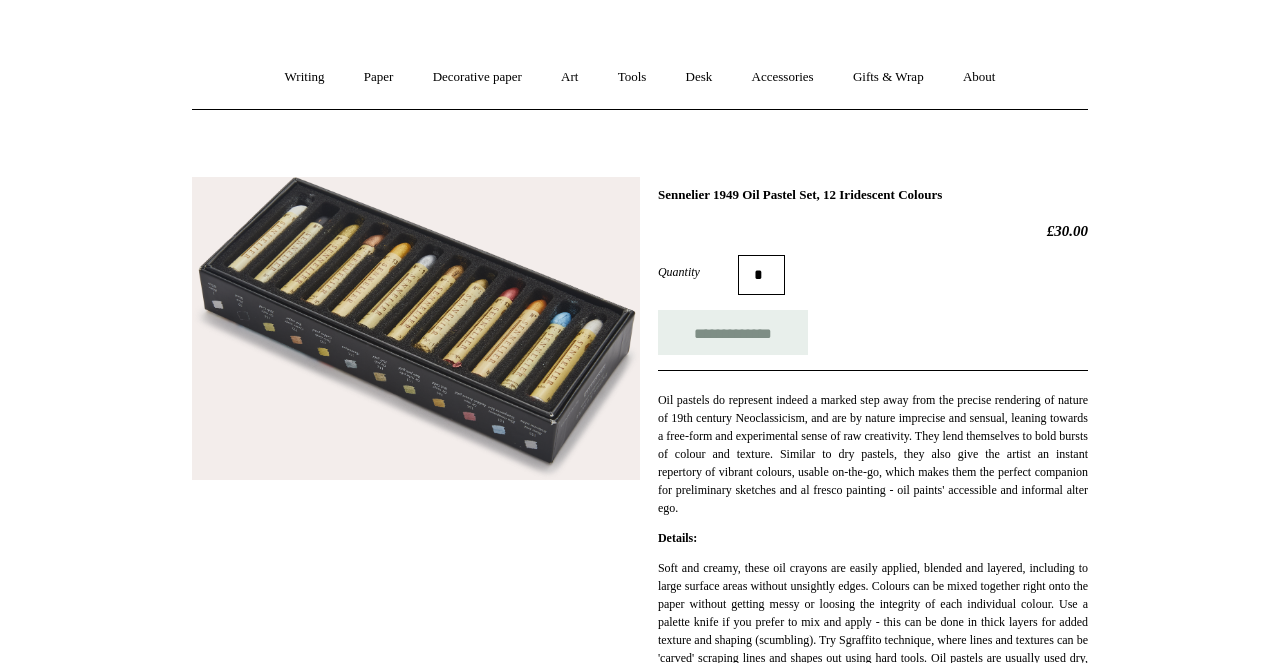 scroll, scrollTop: 59, scrollLeft: 0, axis: vertical 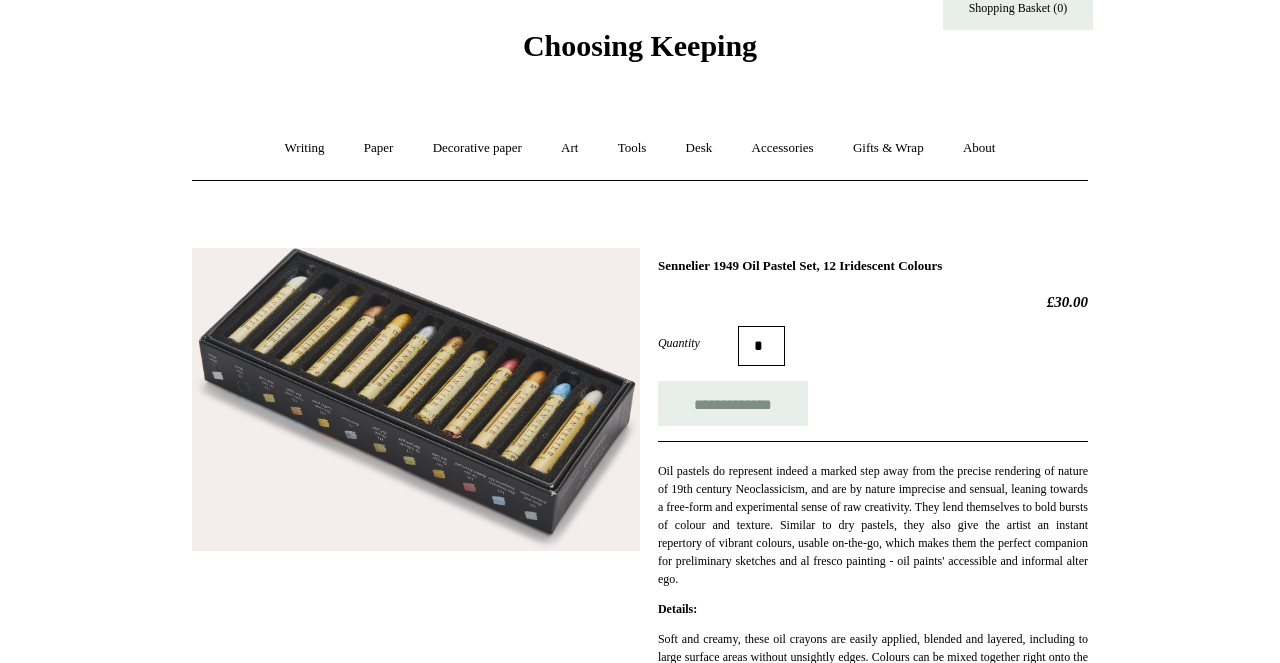 click at bounding box center (416, 399) 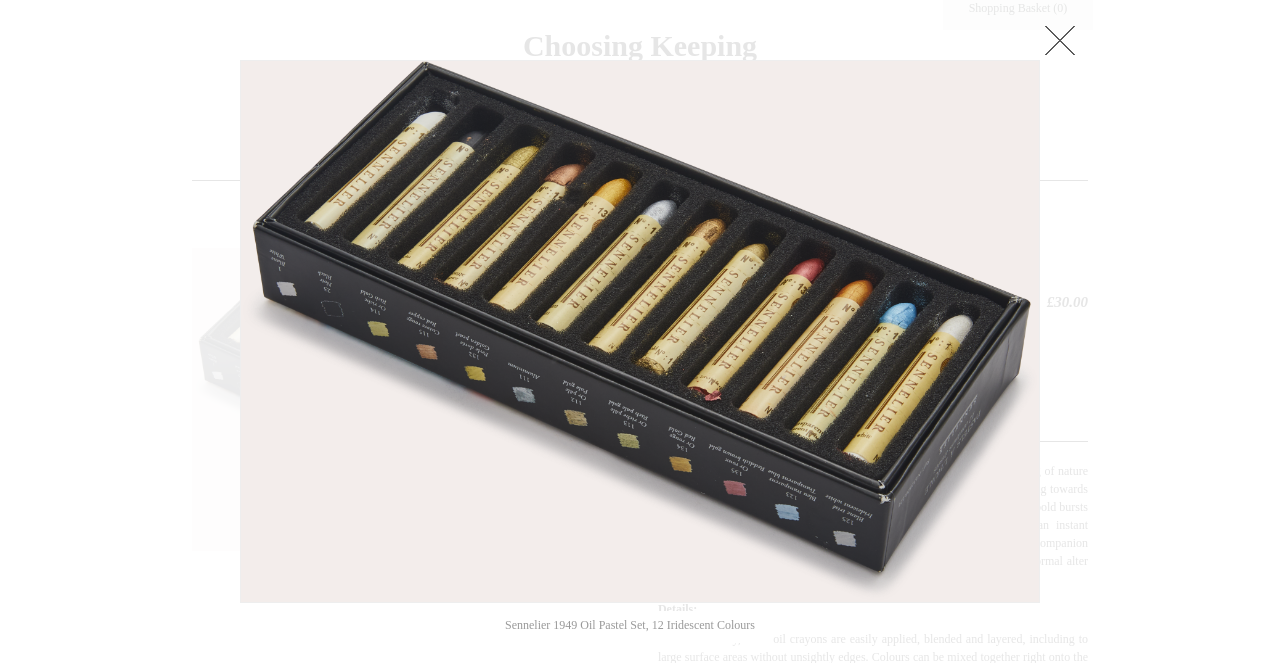 click at bounding box center [1060, 40] 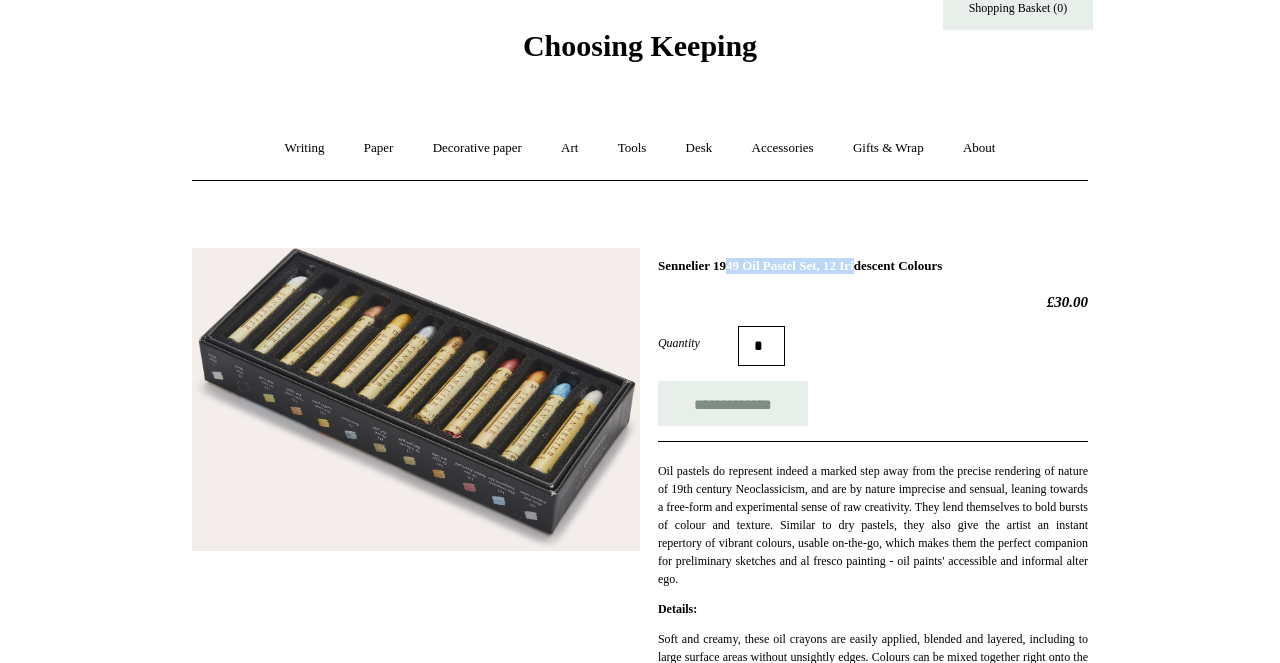 drag, startPoint x: 658, startPoint y: 260, endPoint x: 823, endPoint y: 261, distance: 165.00304 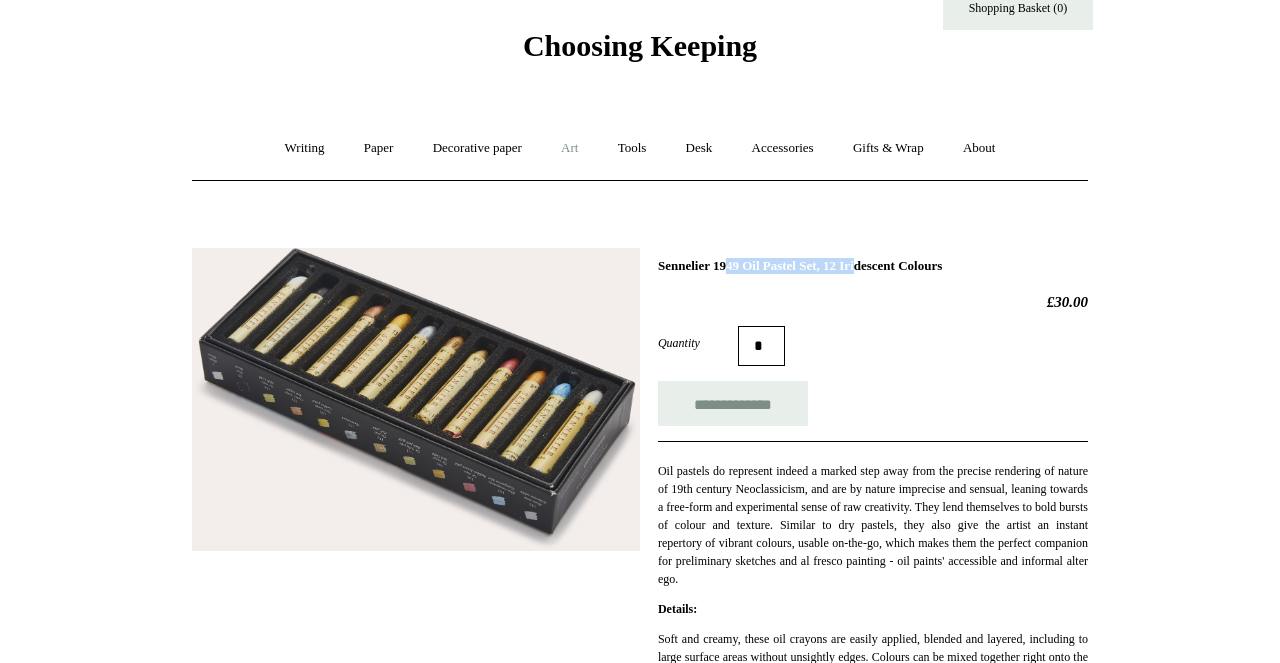 click on "Art +" at bounding box center [569, 148] 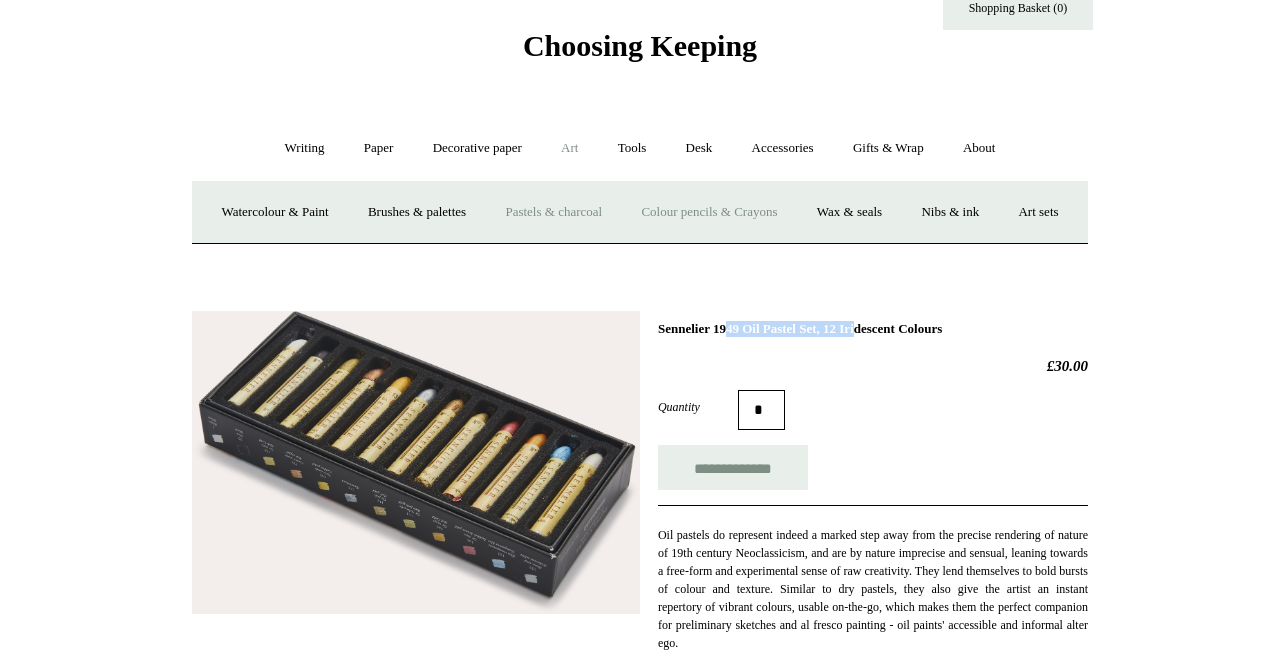 click on "Colour pencils & Crayons" at bounding box center [709, 212] 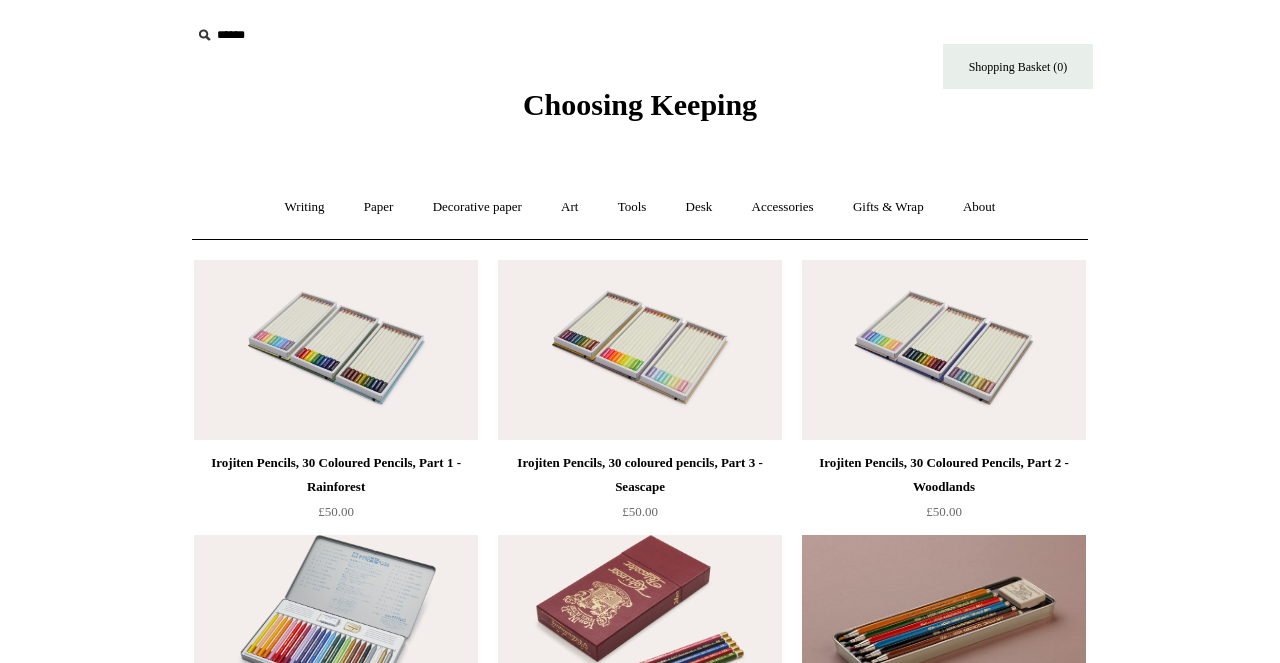scroll, scrollTop: 0, scrollLeft: 0, axis: both 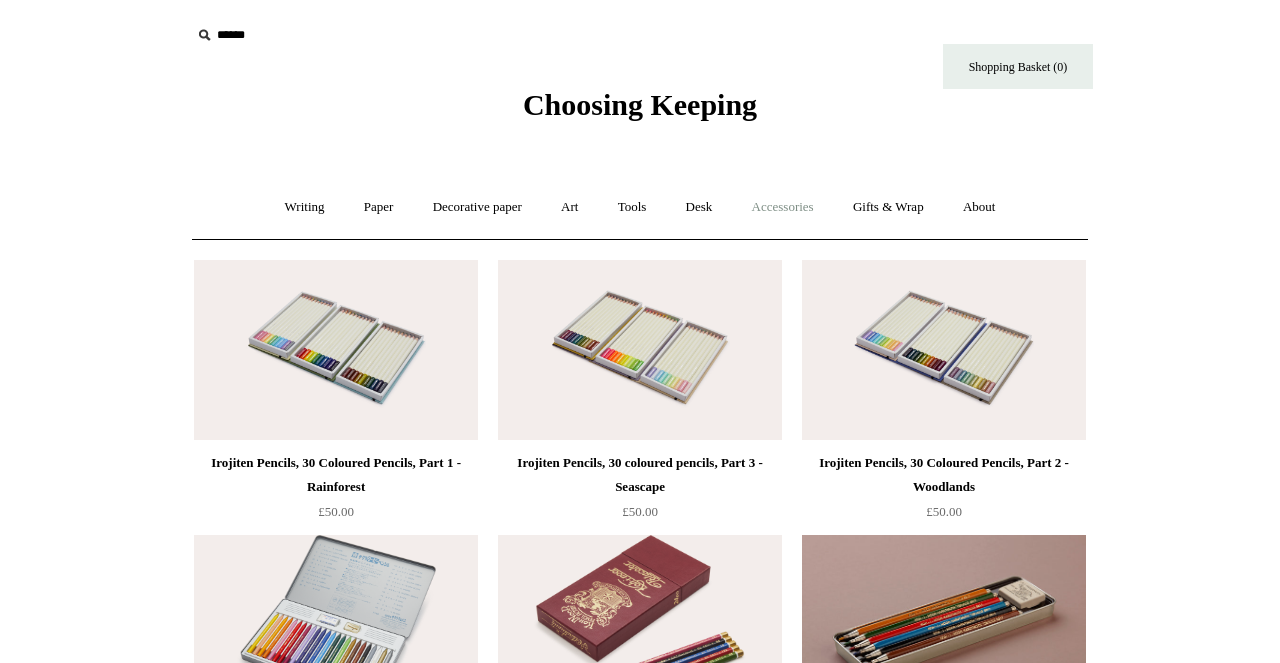 click on "Accessories +" at bounding box center [783, 207] 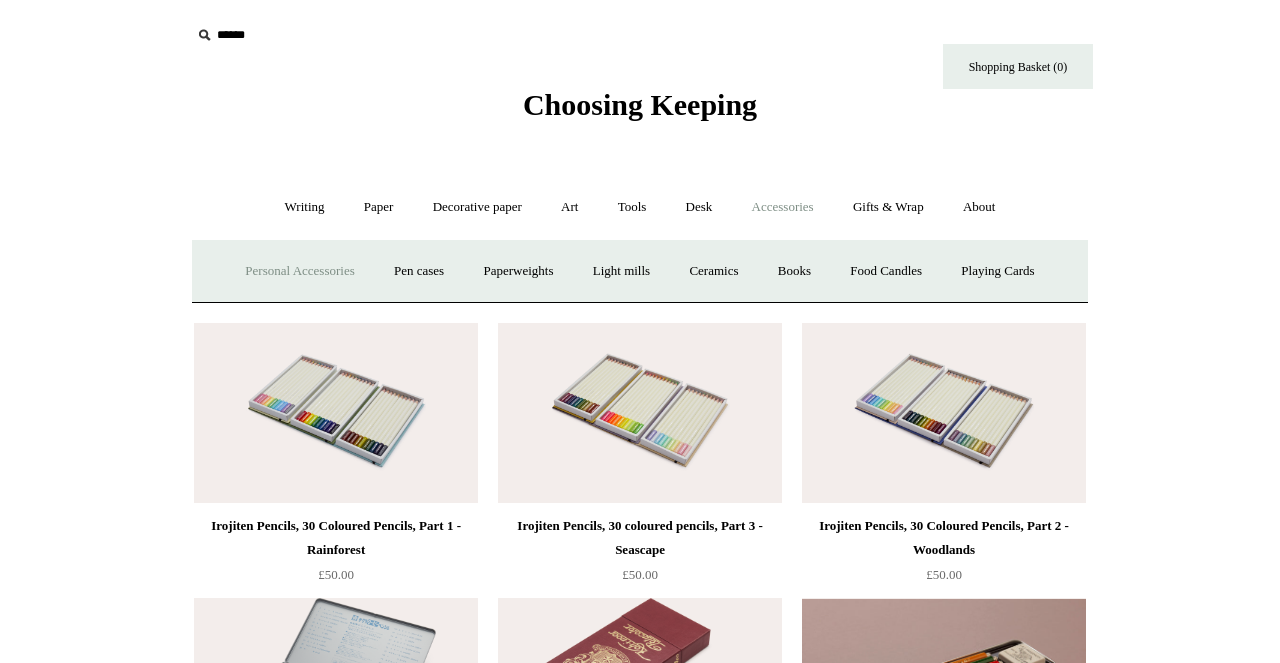 click on "Personal Accessories +" at bounding box center [299, 271] 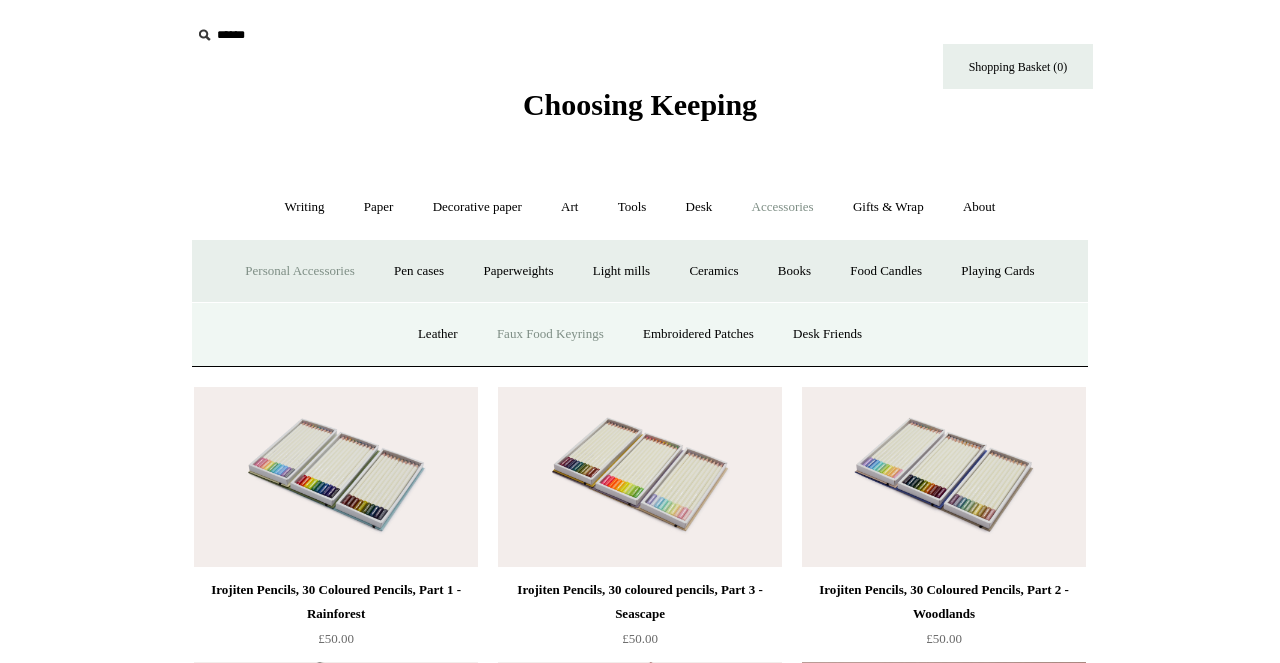click on "Faux Food Keyrings" at bounding box center [550, 334] 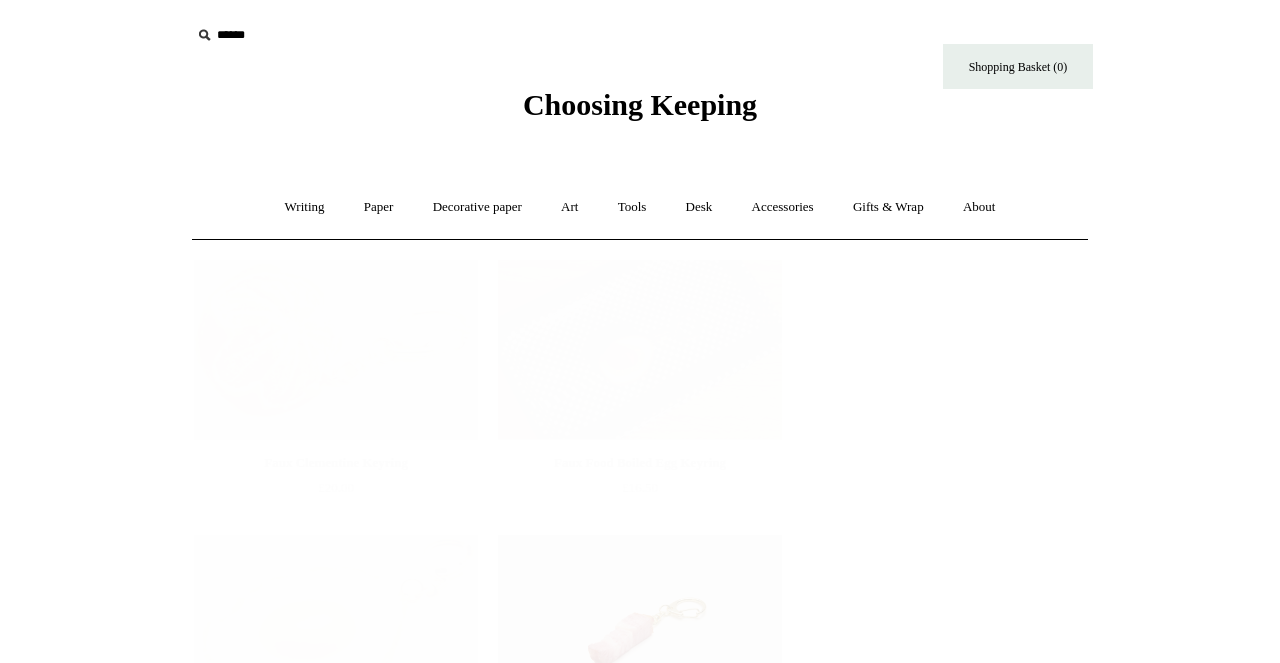 scroll, scrollTop: 0, scrollLeft: 0, axis: both 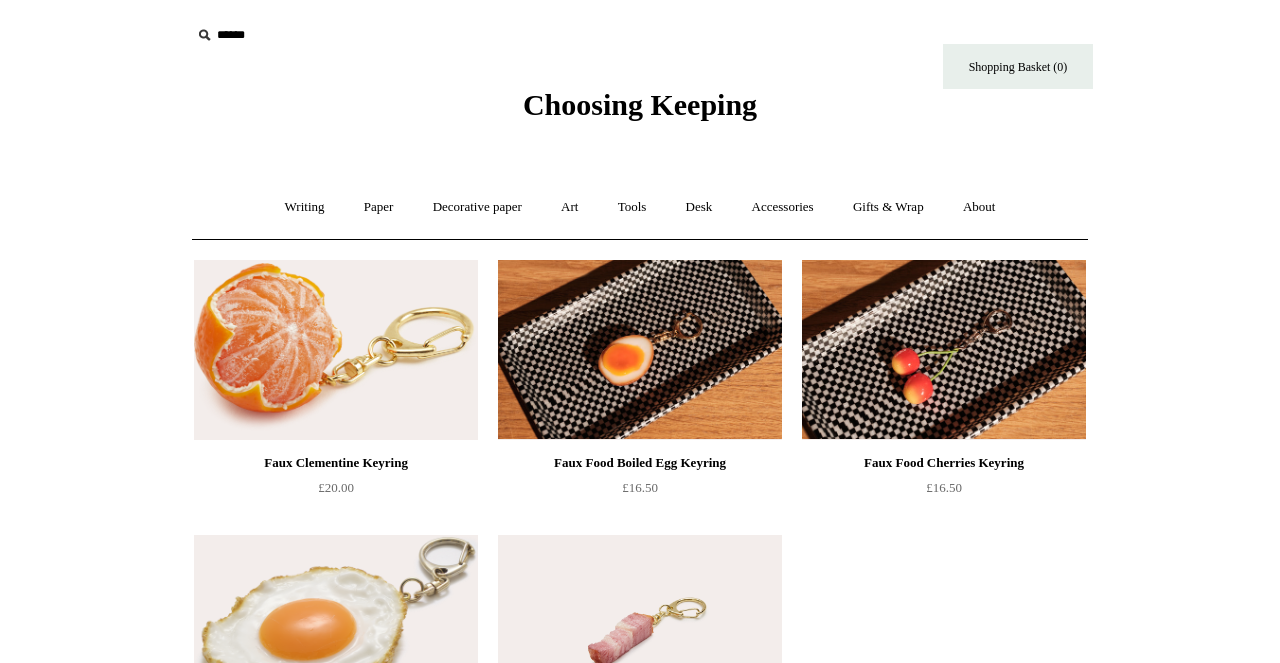 click at bounding box center (336, 350) 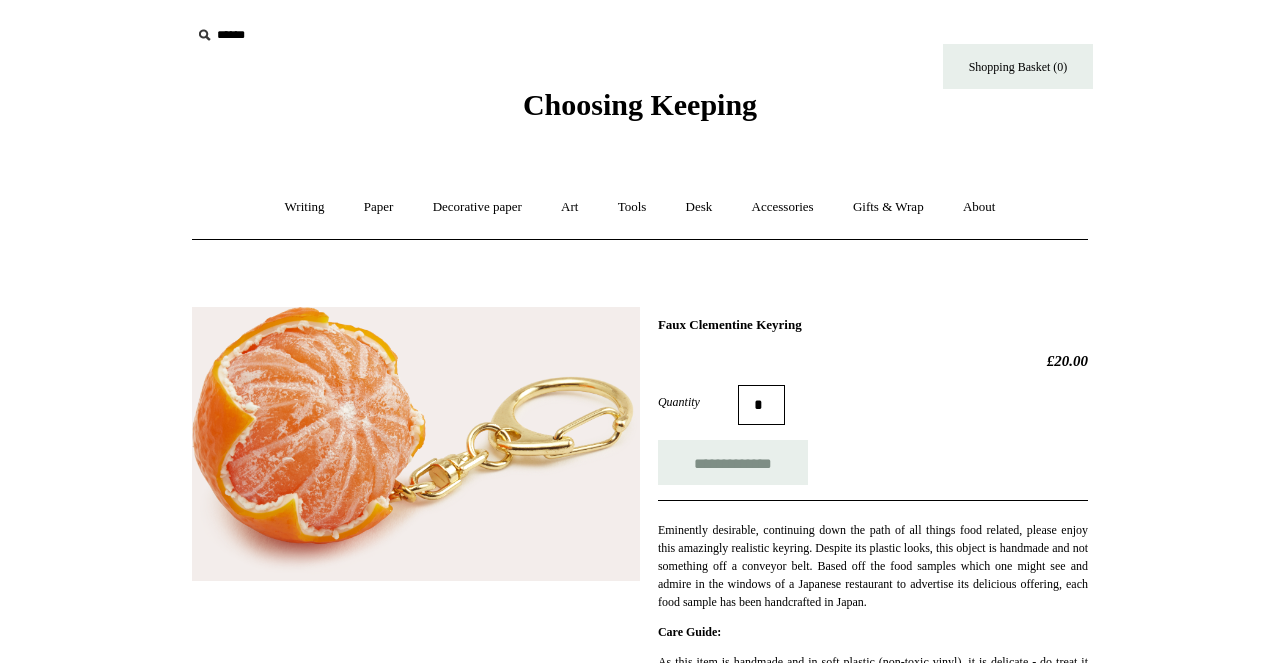 scroll, scrollTop: 0, scrollLeft: 0, axis: both 